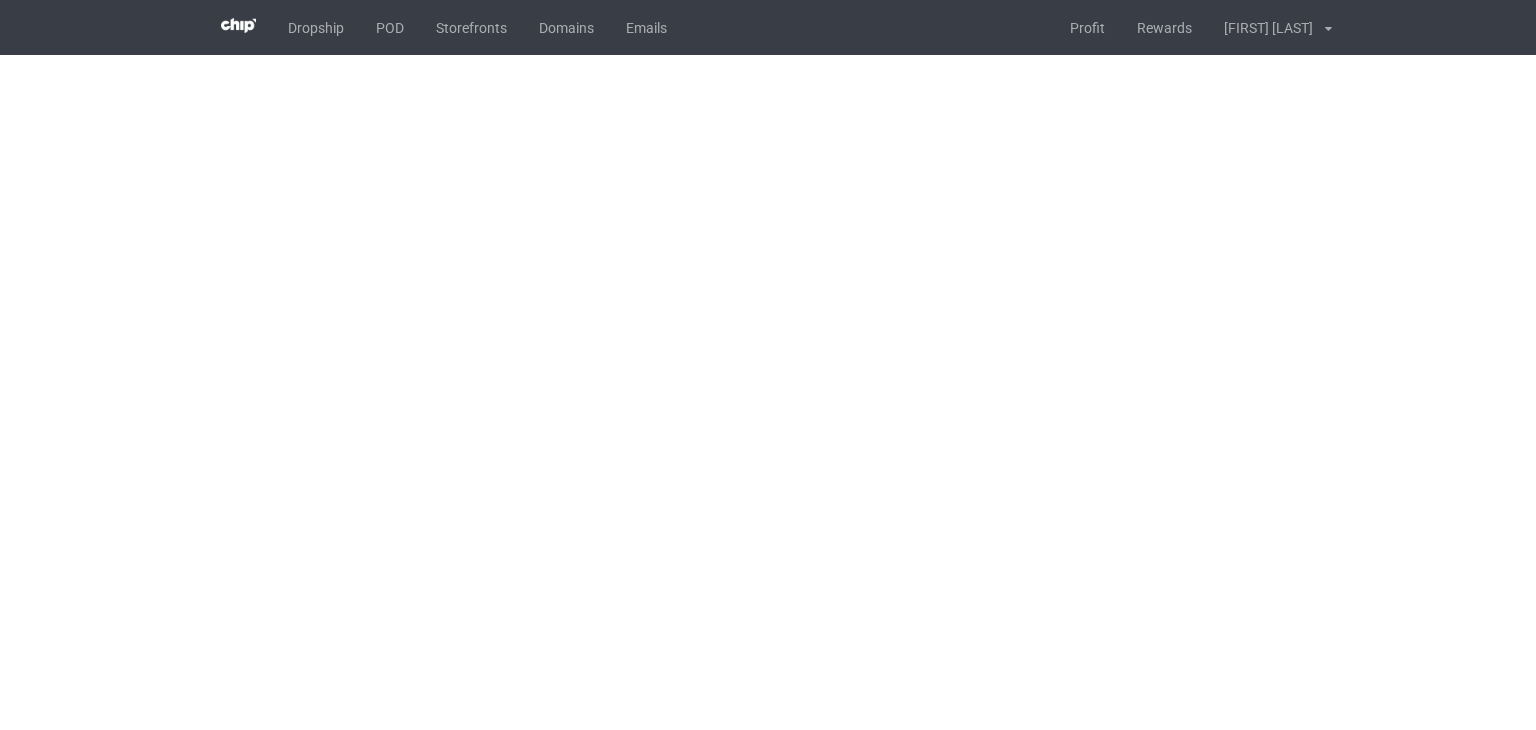 scroll, scrollTop: 0, scrollLeft: 0, axis: both 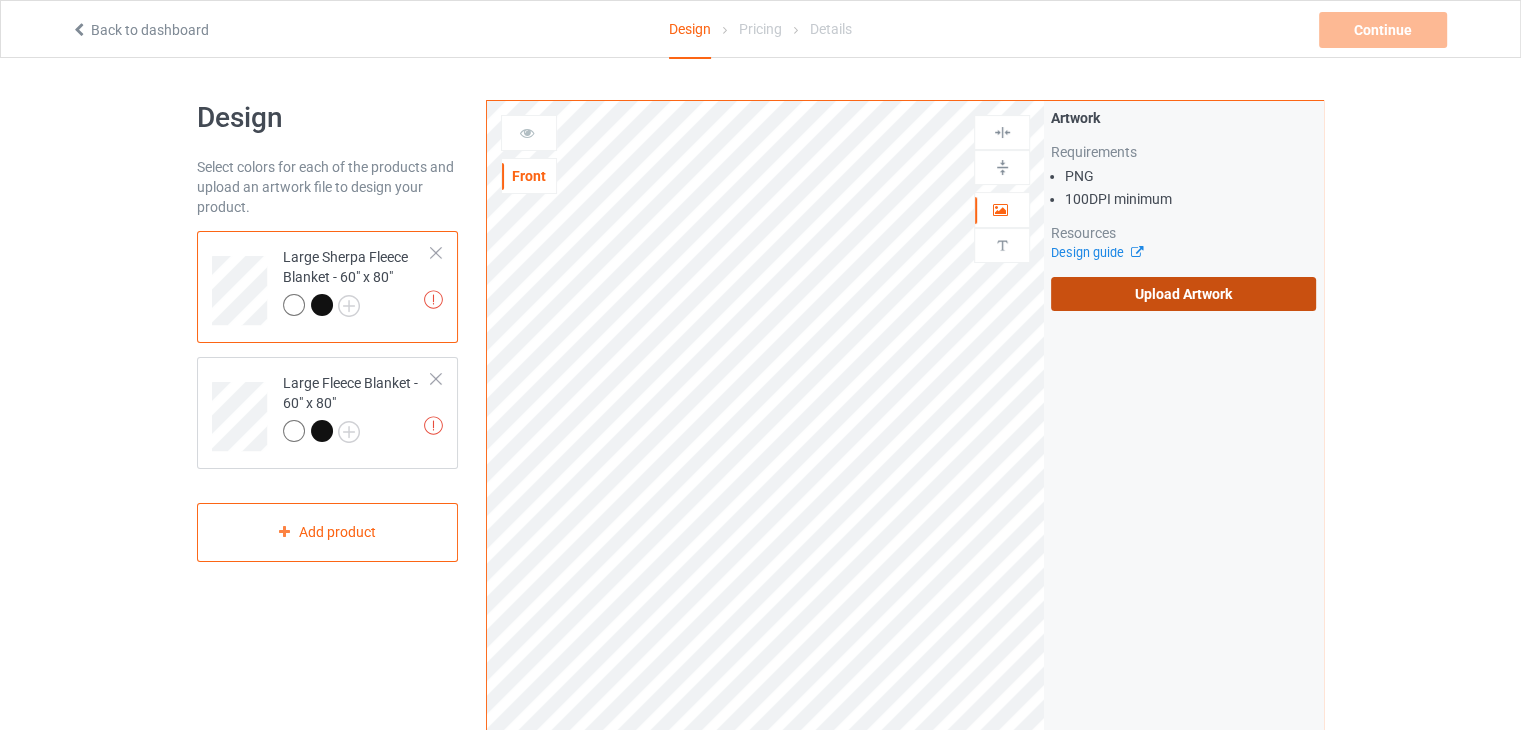 click on "Upload Artwork" at bounding box center [1183, 294] 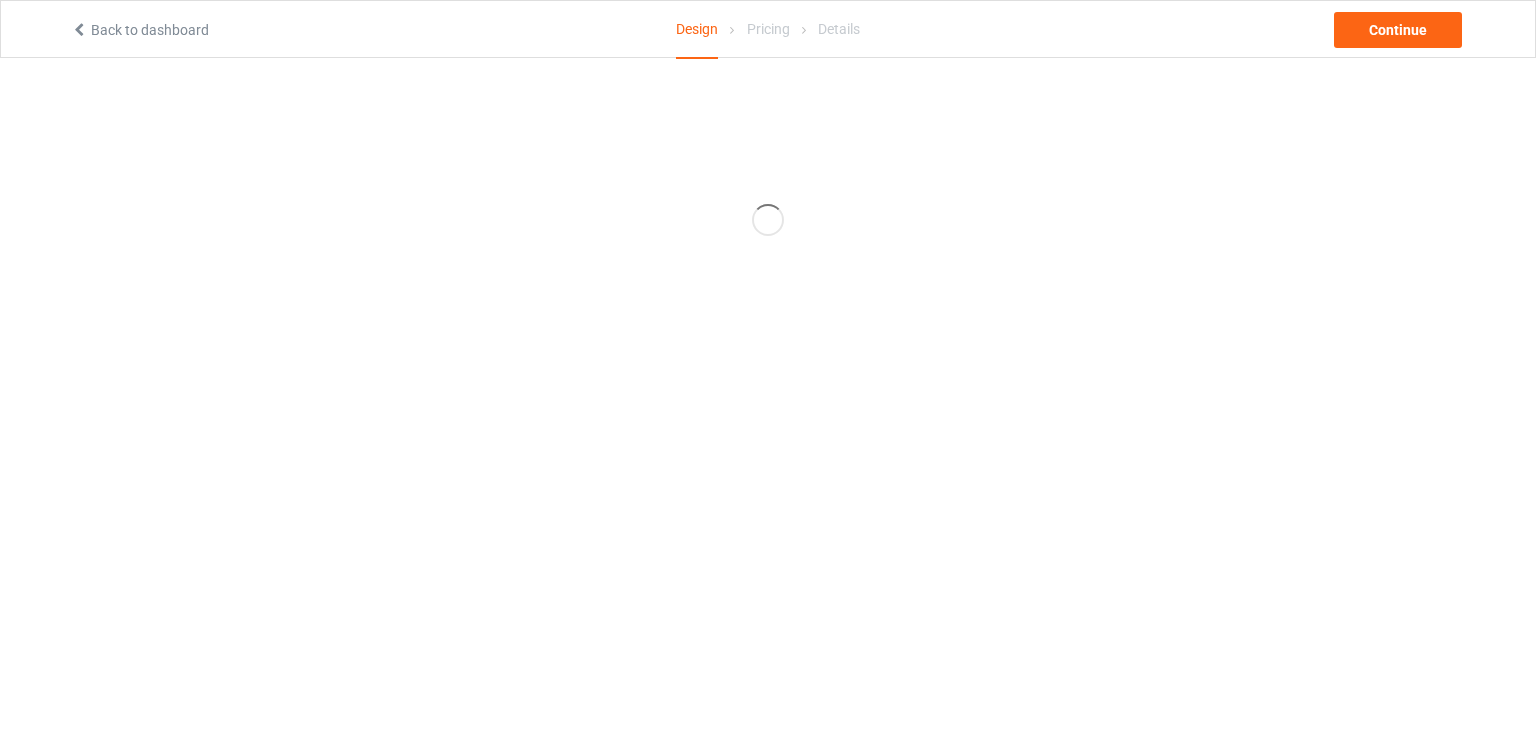 scroll, scrollTop: 0, scrollLeft: 0, axis: both 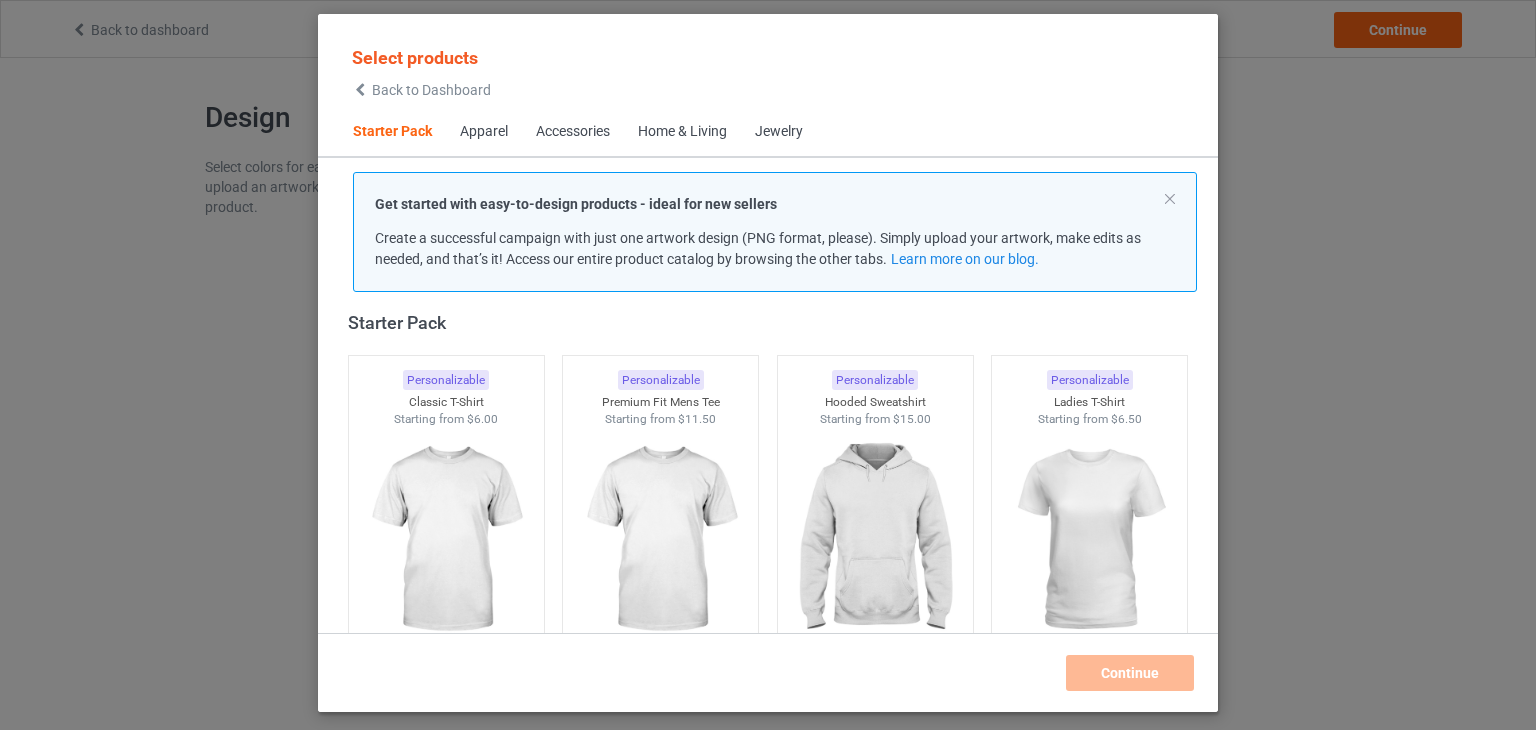 click on "Back to Dashboard" at bounding box center (431, 90) 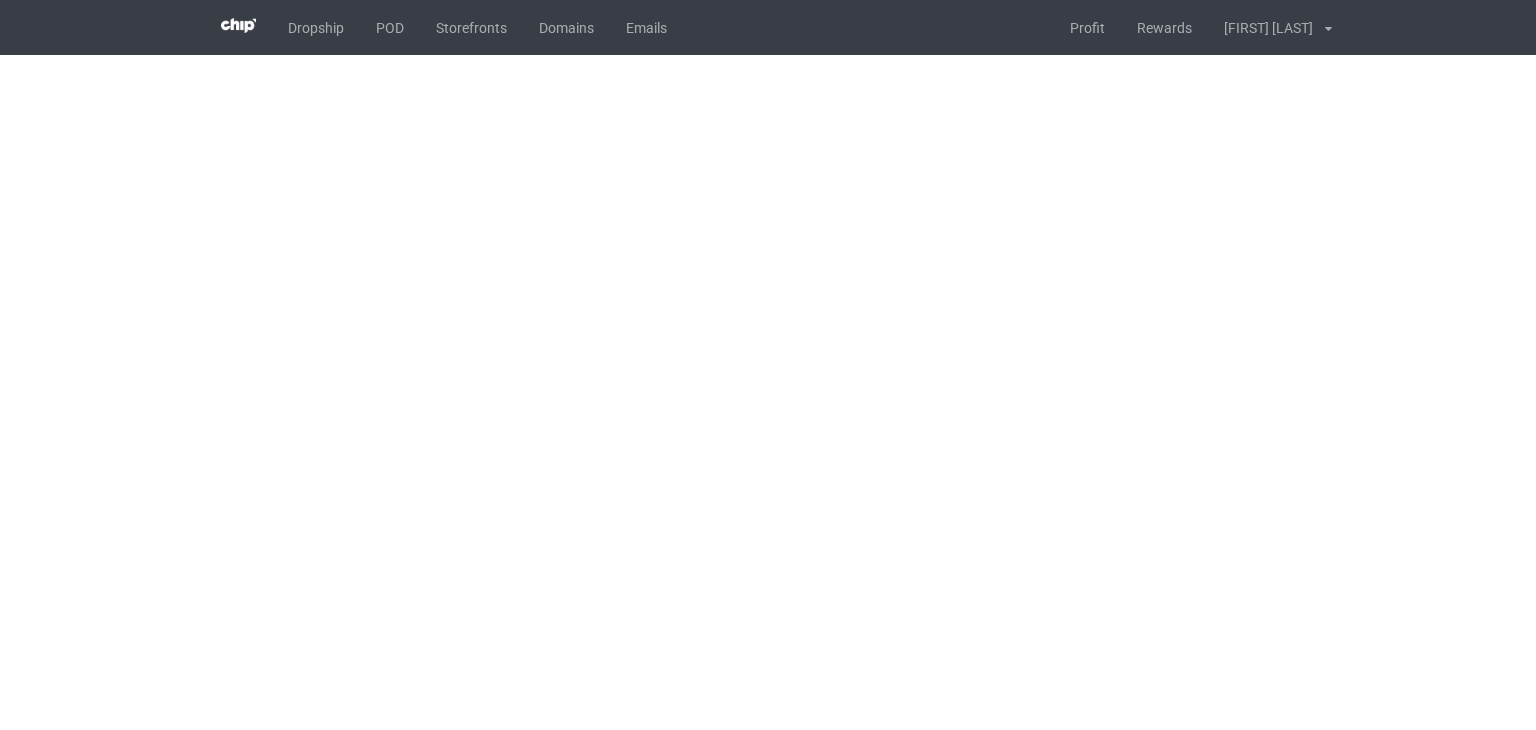 scroll, scrollTop: 0, scrollLeft: 0, axis: both 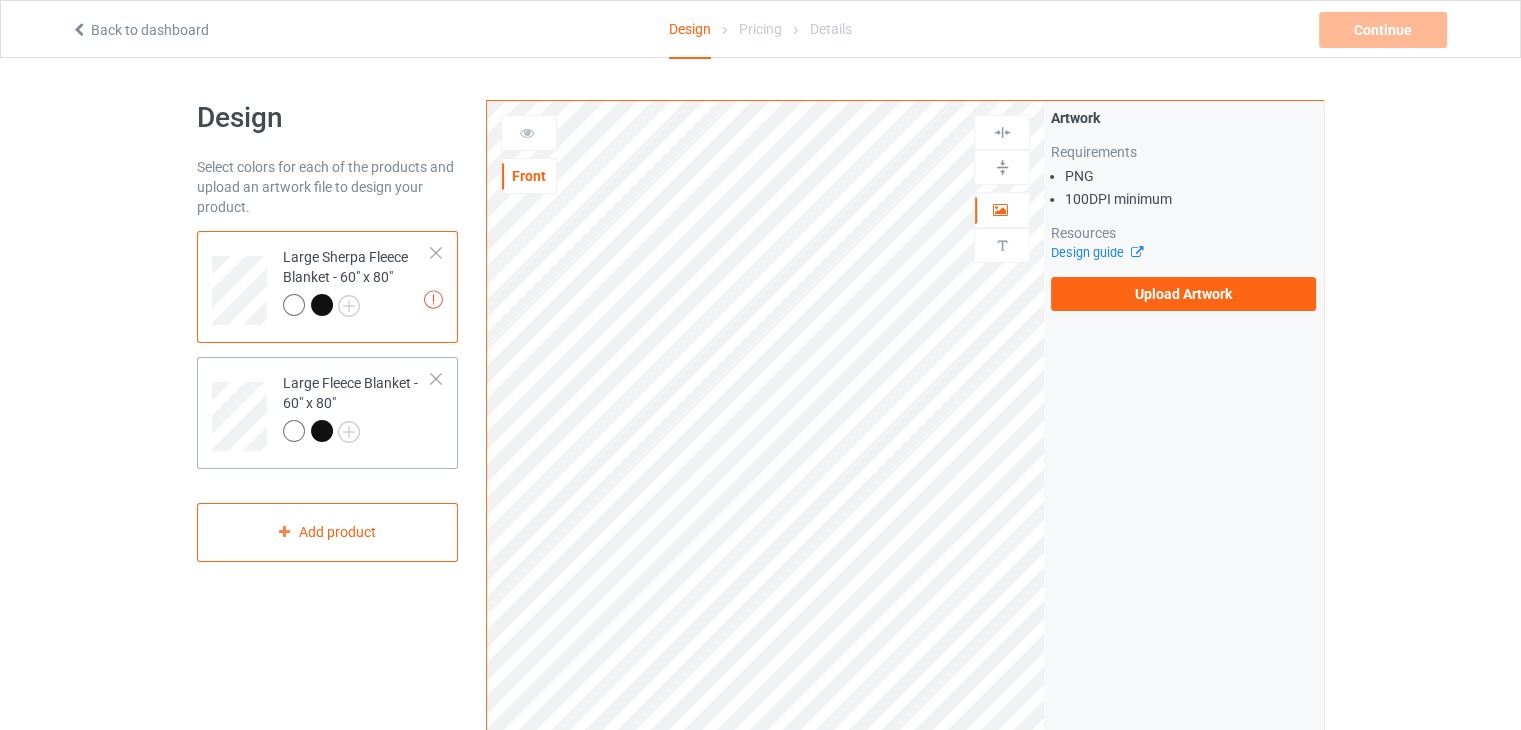 click on "Large Fleece Blanket - 60" x 80"" at bounding box center [357, 407] 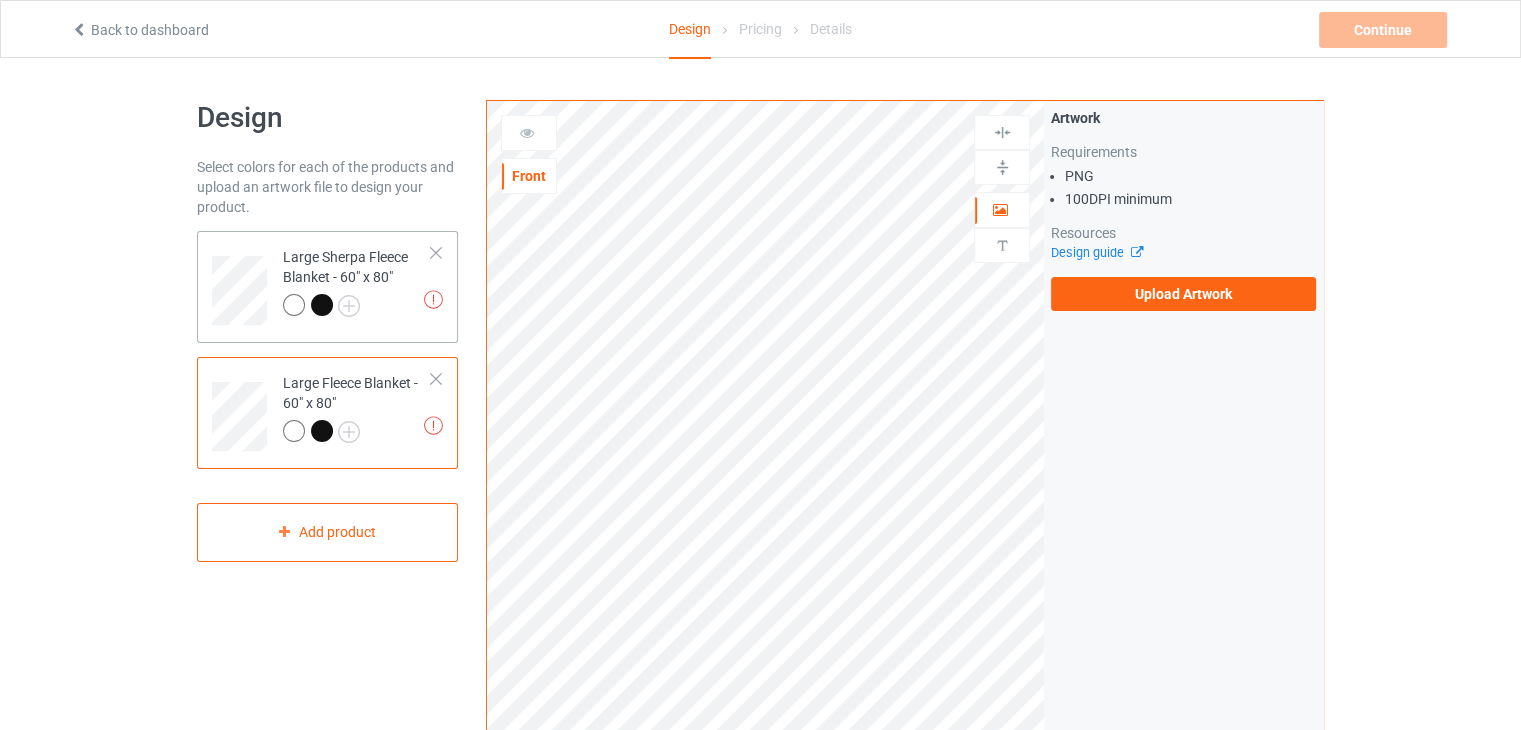 click on "Large Sherpa Fleece Blanket - 60" x 80"" at bounding box center (357, 281) 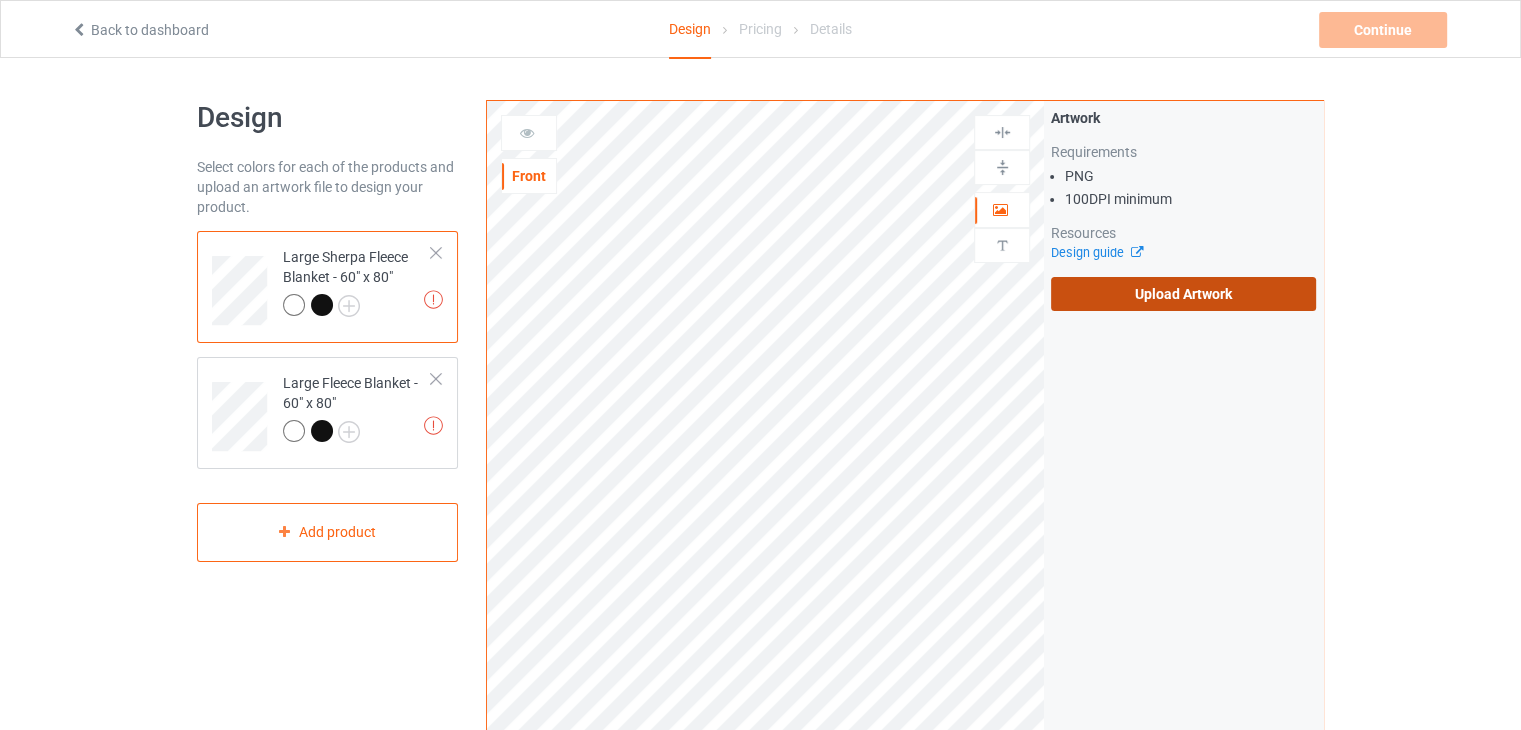 click on "Upload Artwork" at bounding box center [1183, 294] 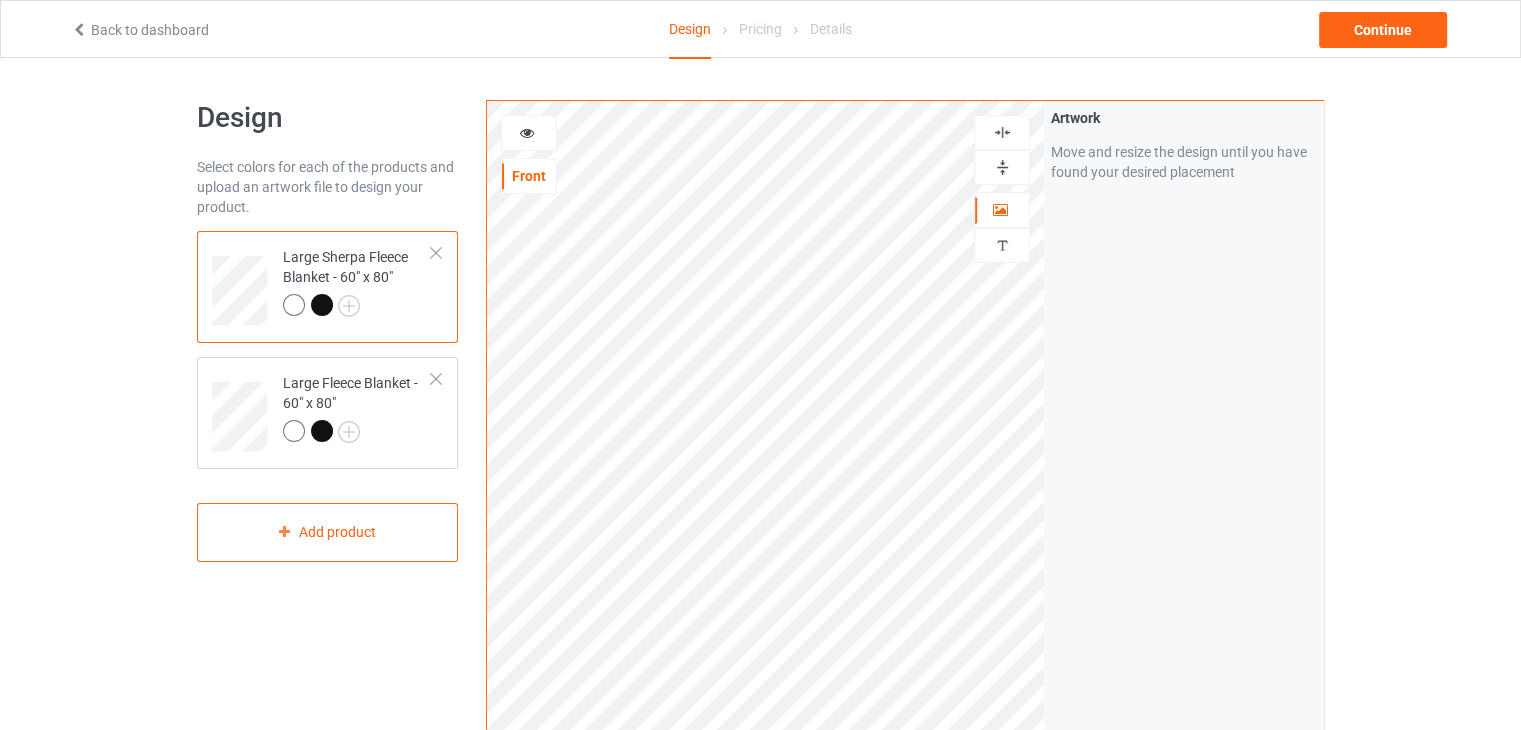 click at bounding box center [1002, 132] 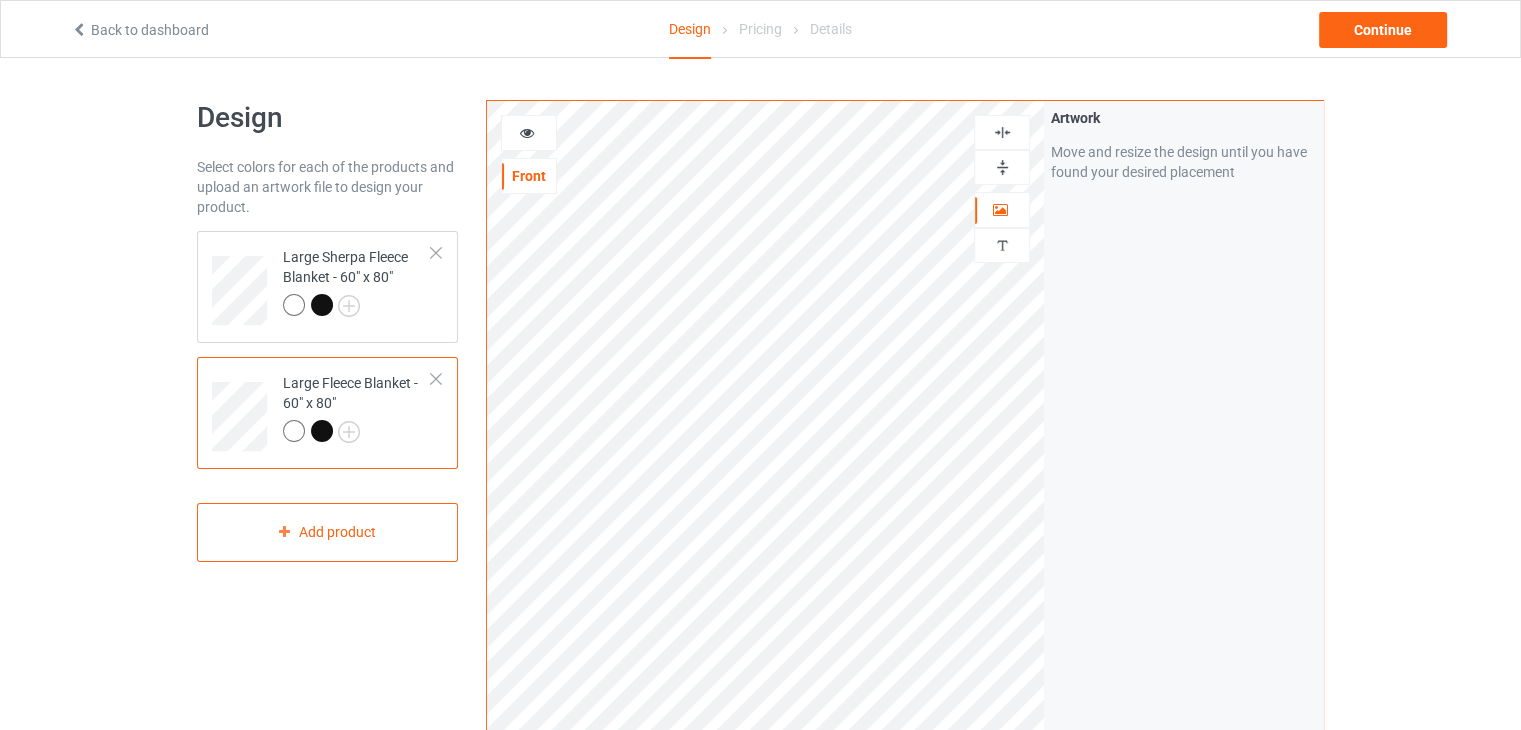 click at bounding box center [1002, 167] 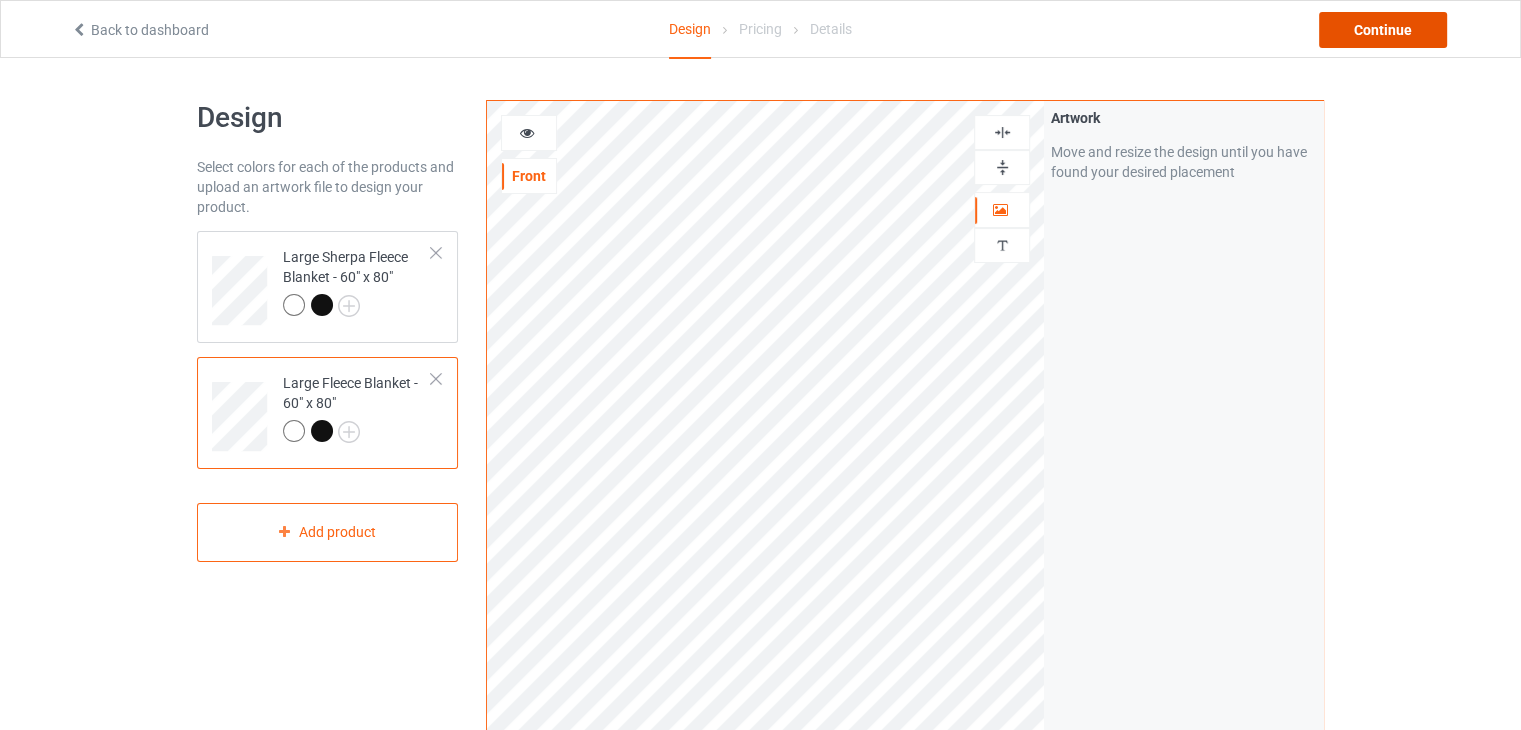 click on "Continue" at bounding box center [1383, 30] 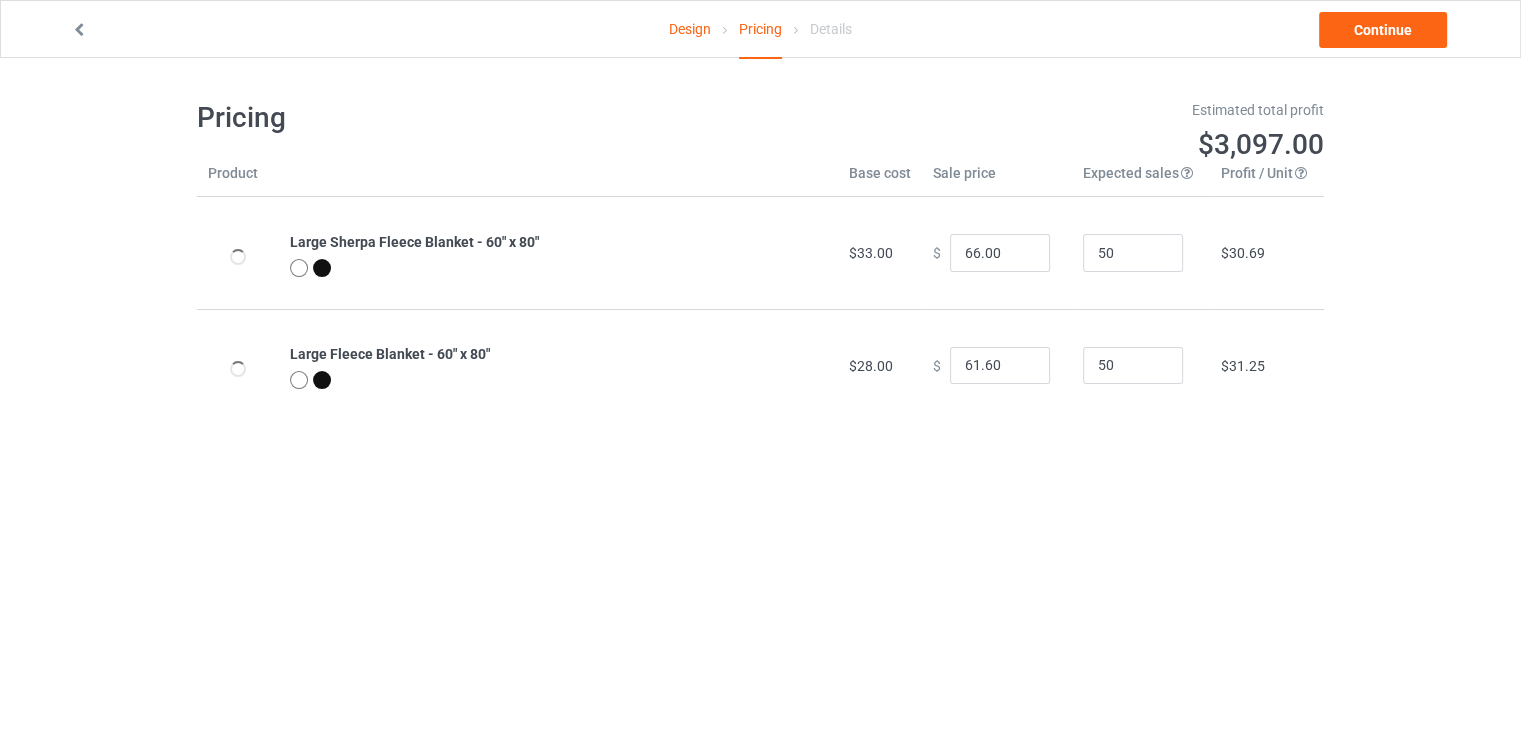 click at bounding box center [79, 27] 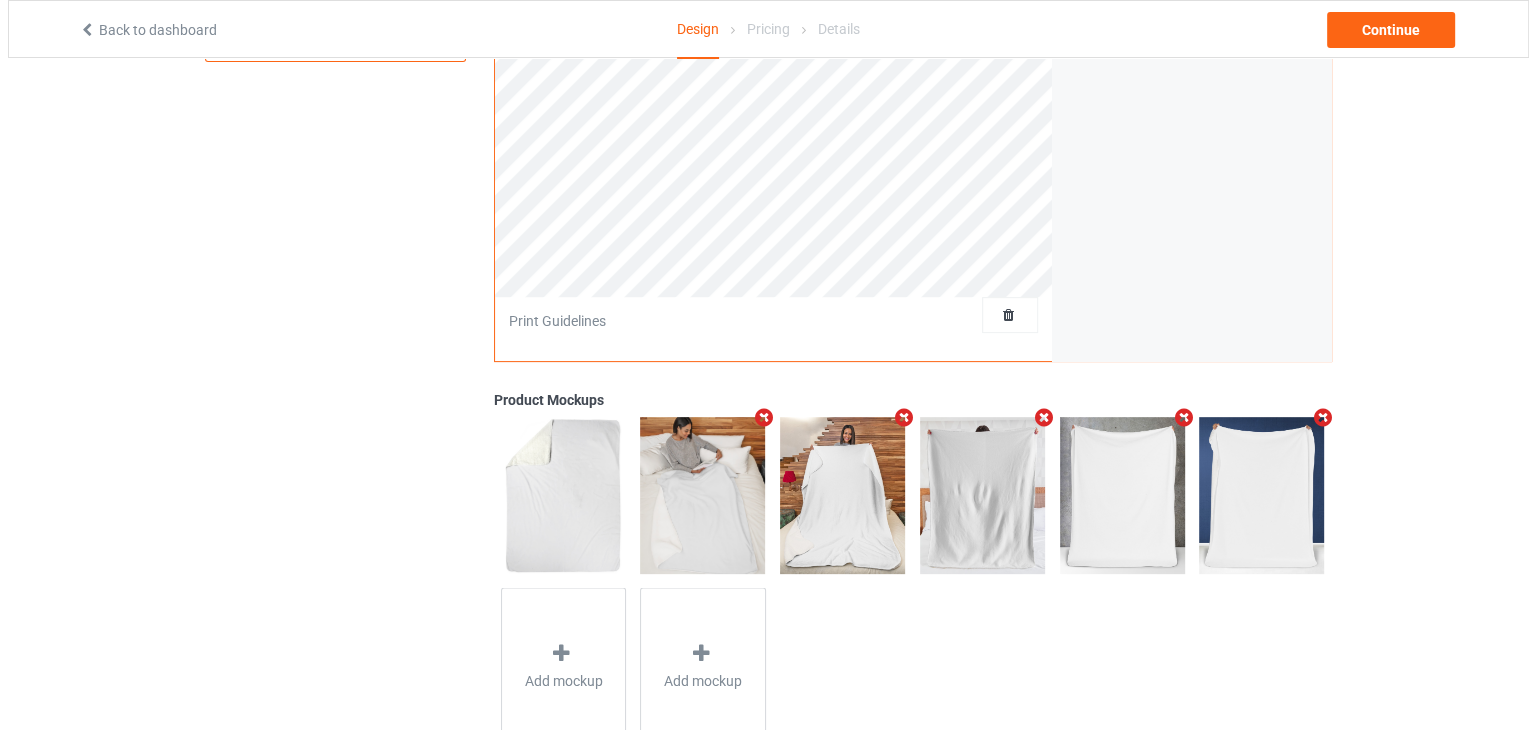 scroll, scrollTop: 563, scrollLeft: 0, axis: vertical 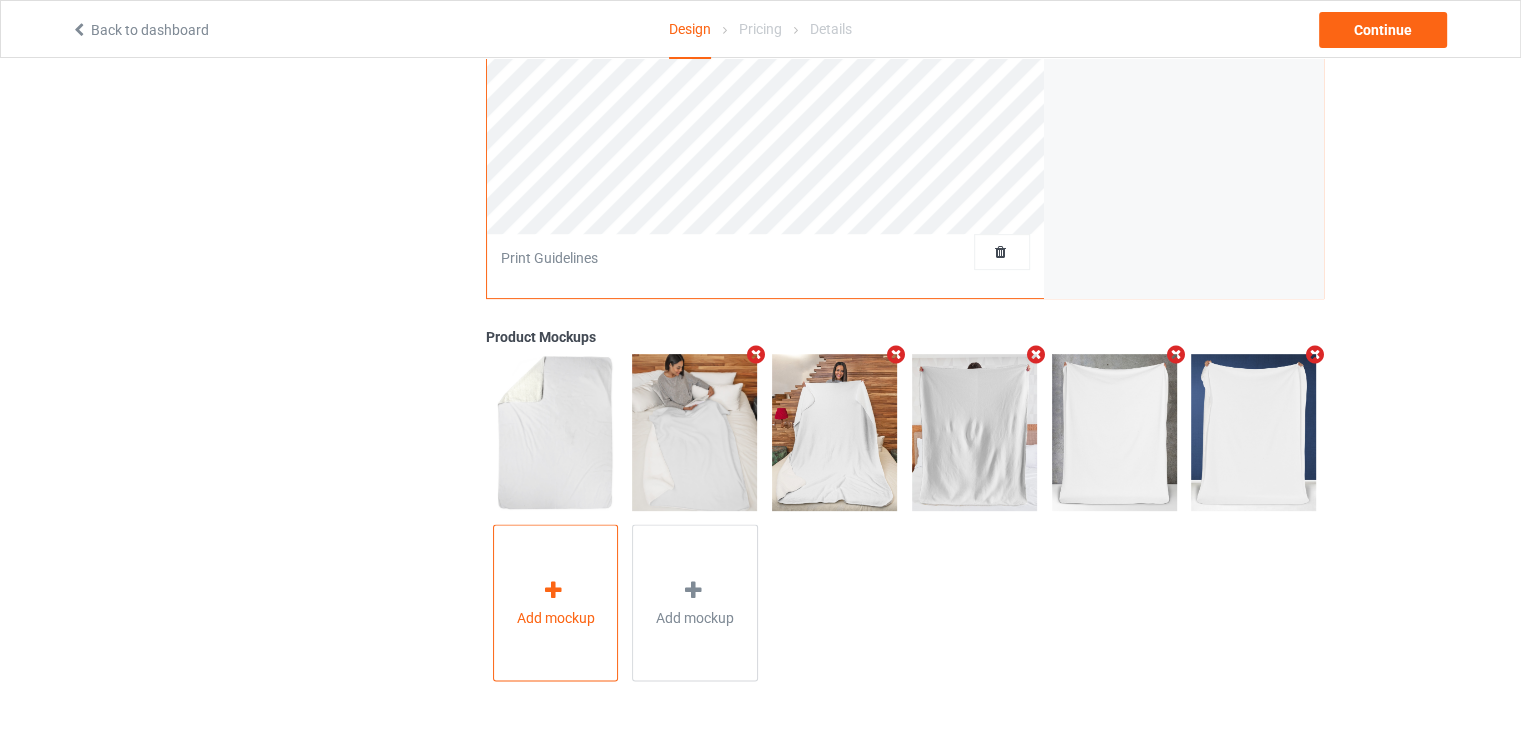 click at bounding box center (553, 589) 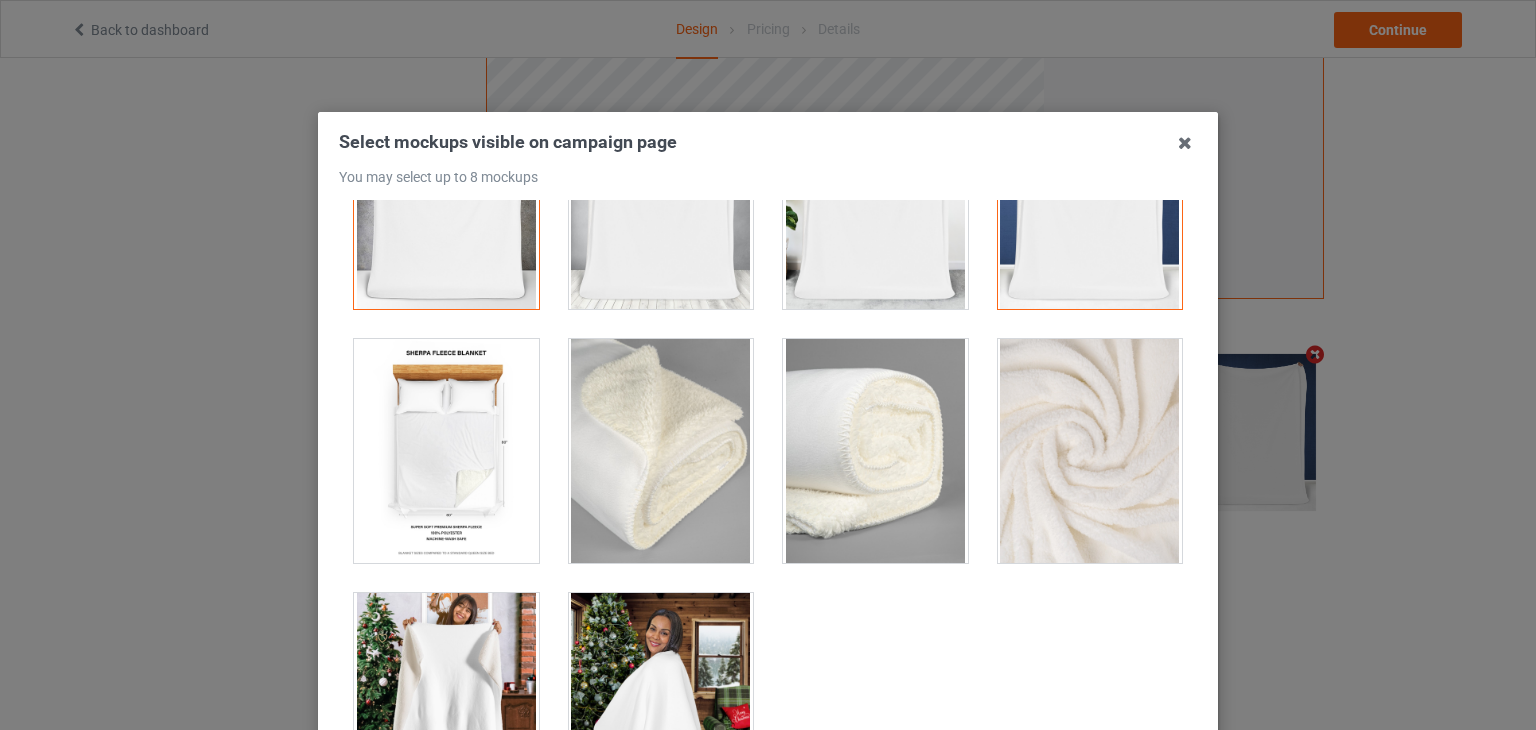 scroll, scrollTop: 1444, scrollLeft: 0, axis: vertical 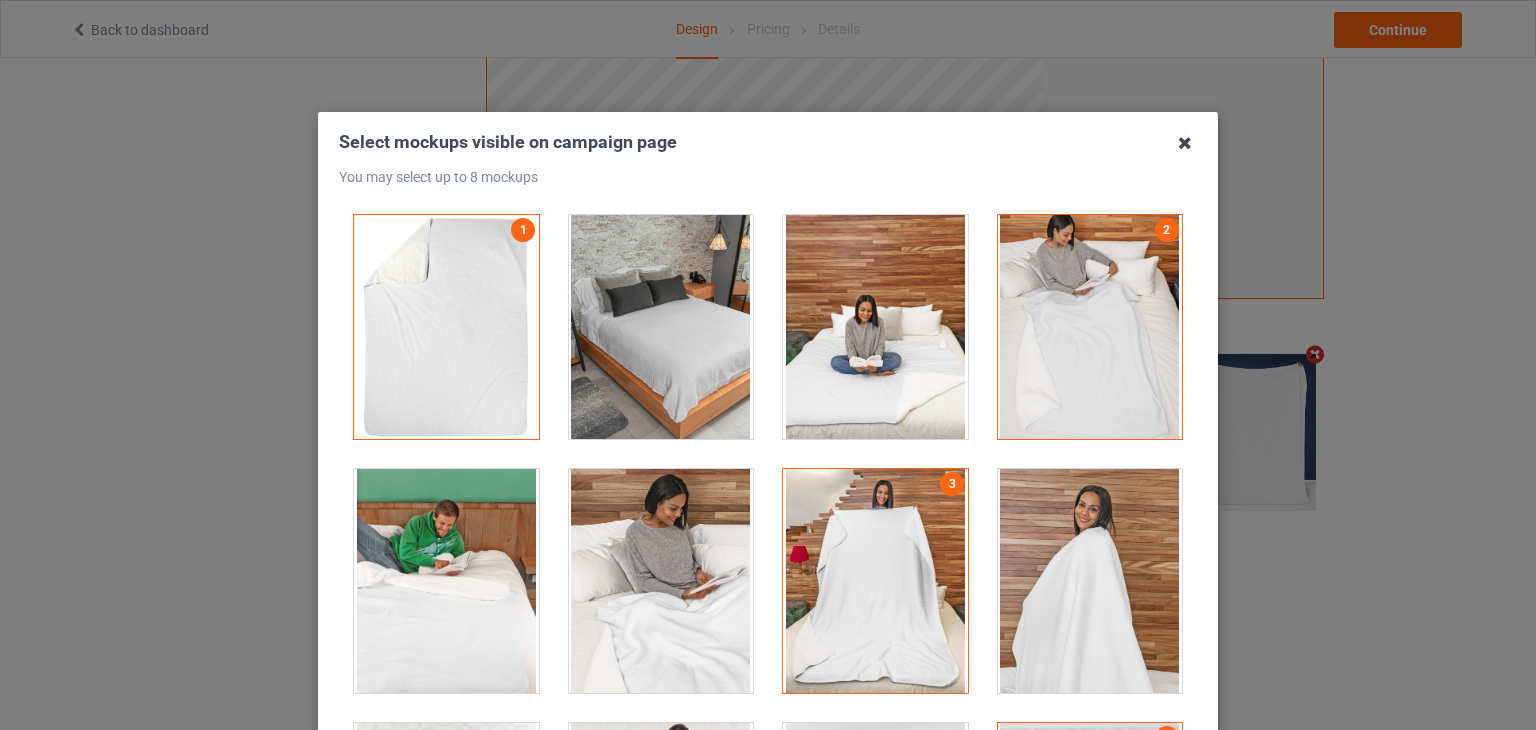 click at bounding box center [1185, 143] 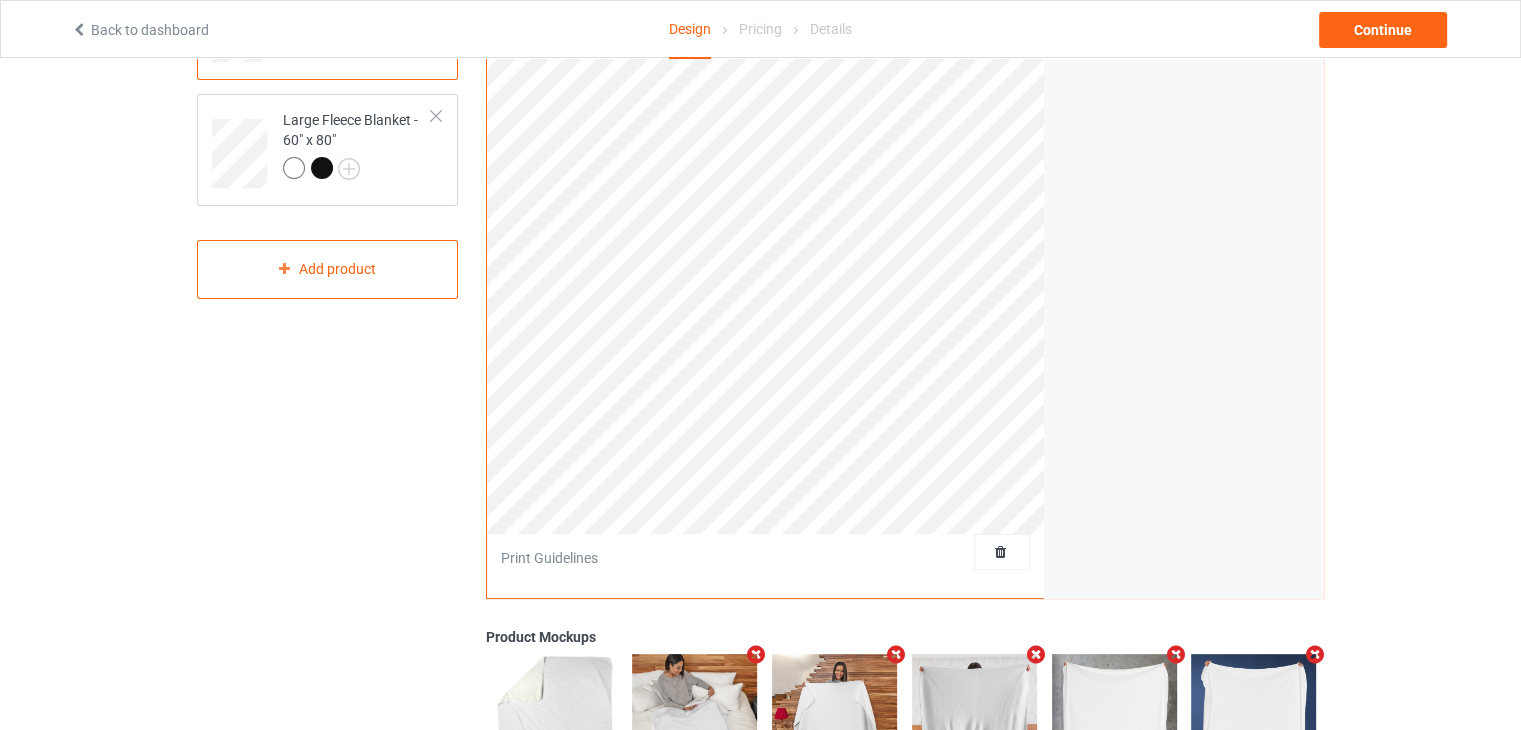 scroll, scrollTop: 163, scrollLeft: 0, axis: vertical 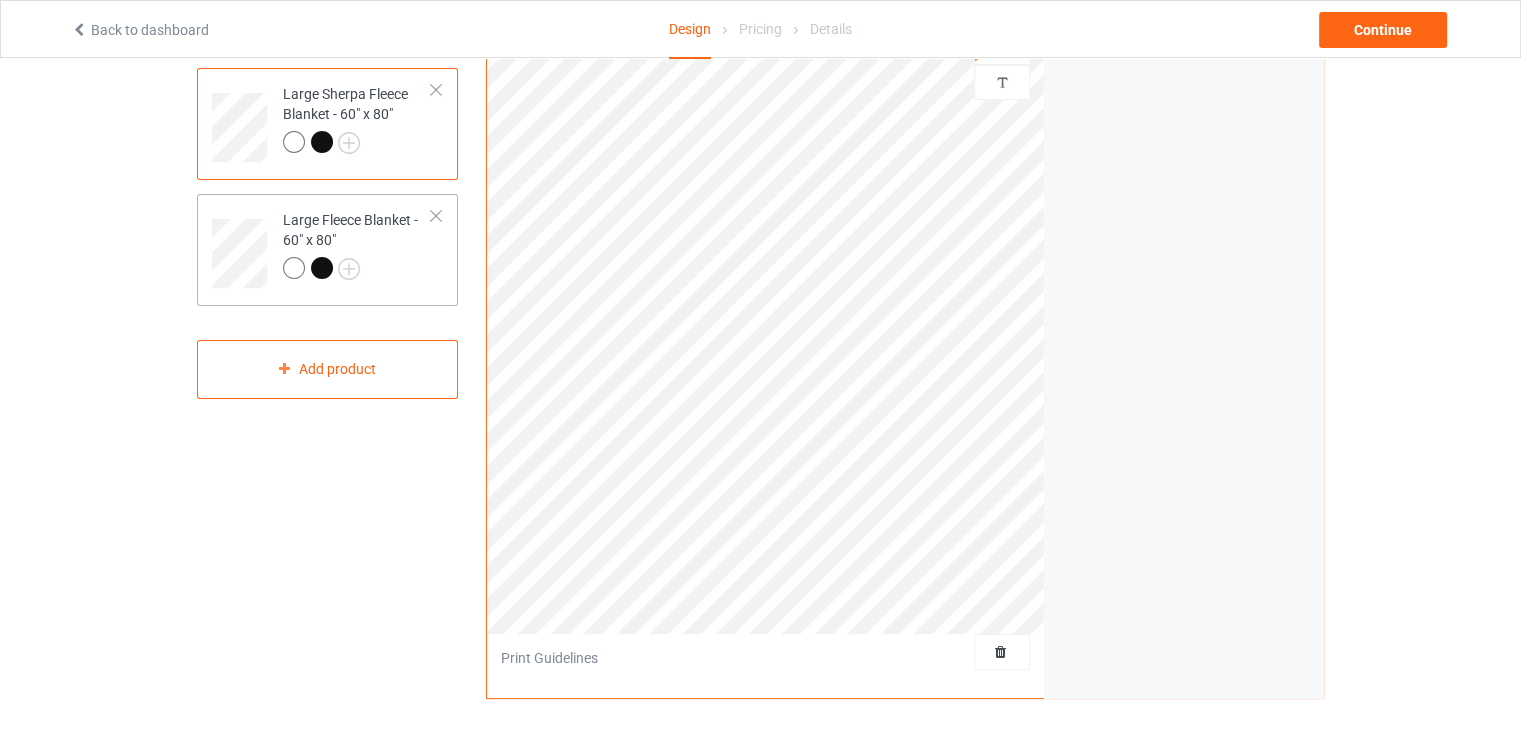 click on "Large Fleece Blanket - 60" x 80"" at bounding box center [357, 244] 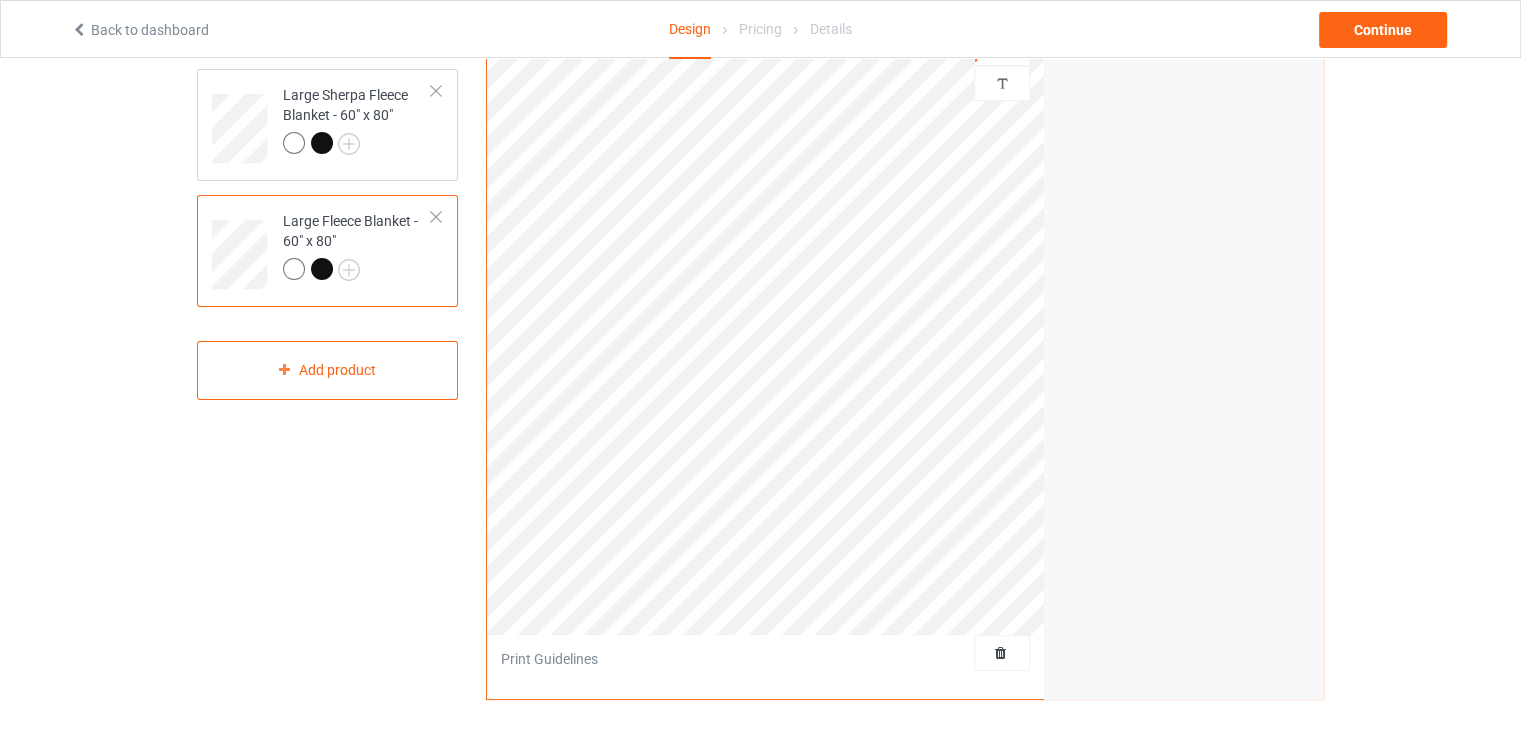 scroll, scrollTop: 0, scrollLeft: 0, axis: both 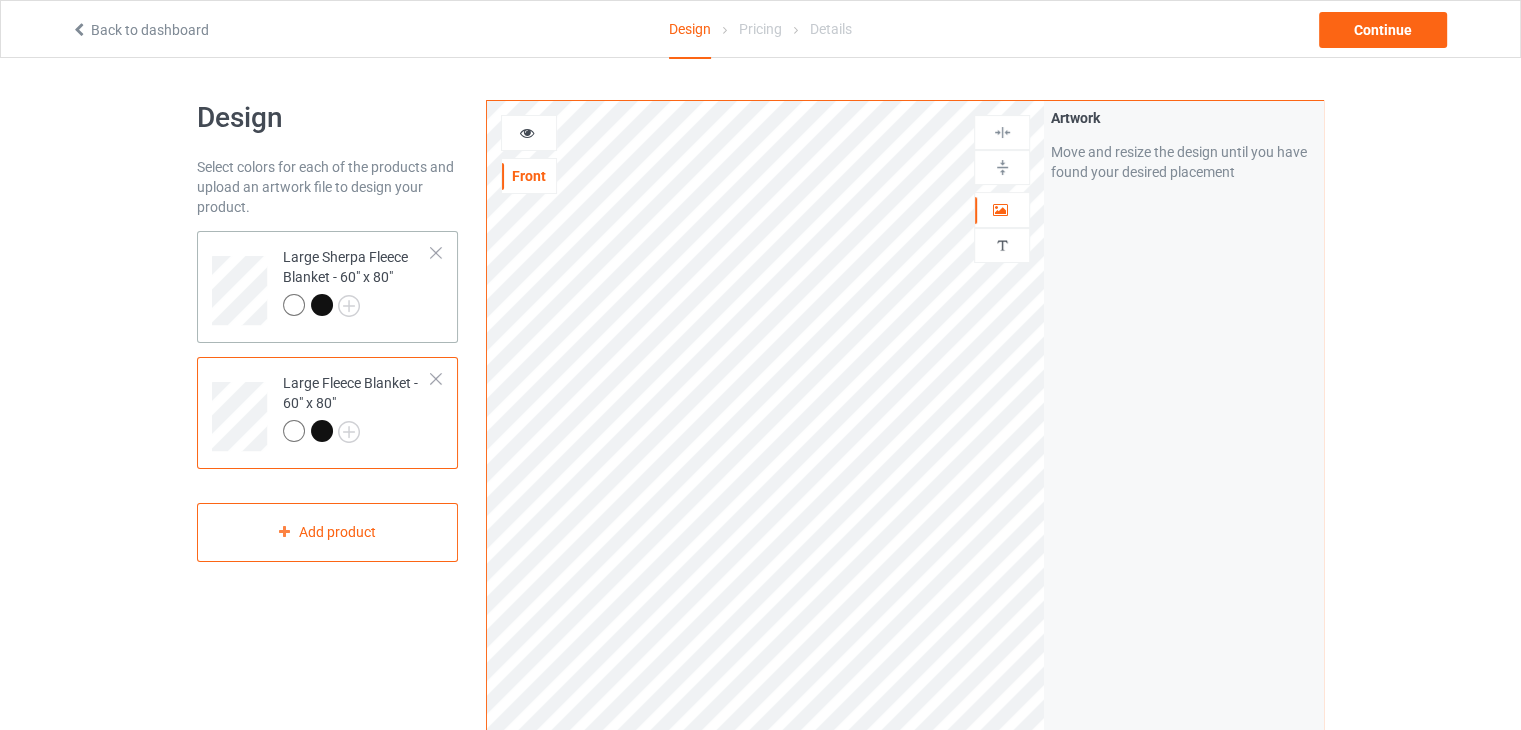 click at bounding box center [357, 308] 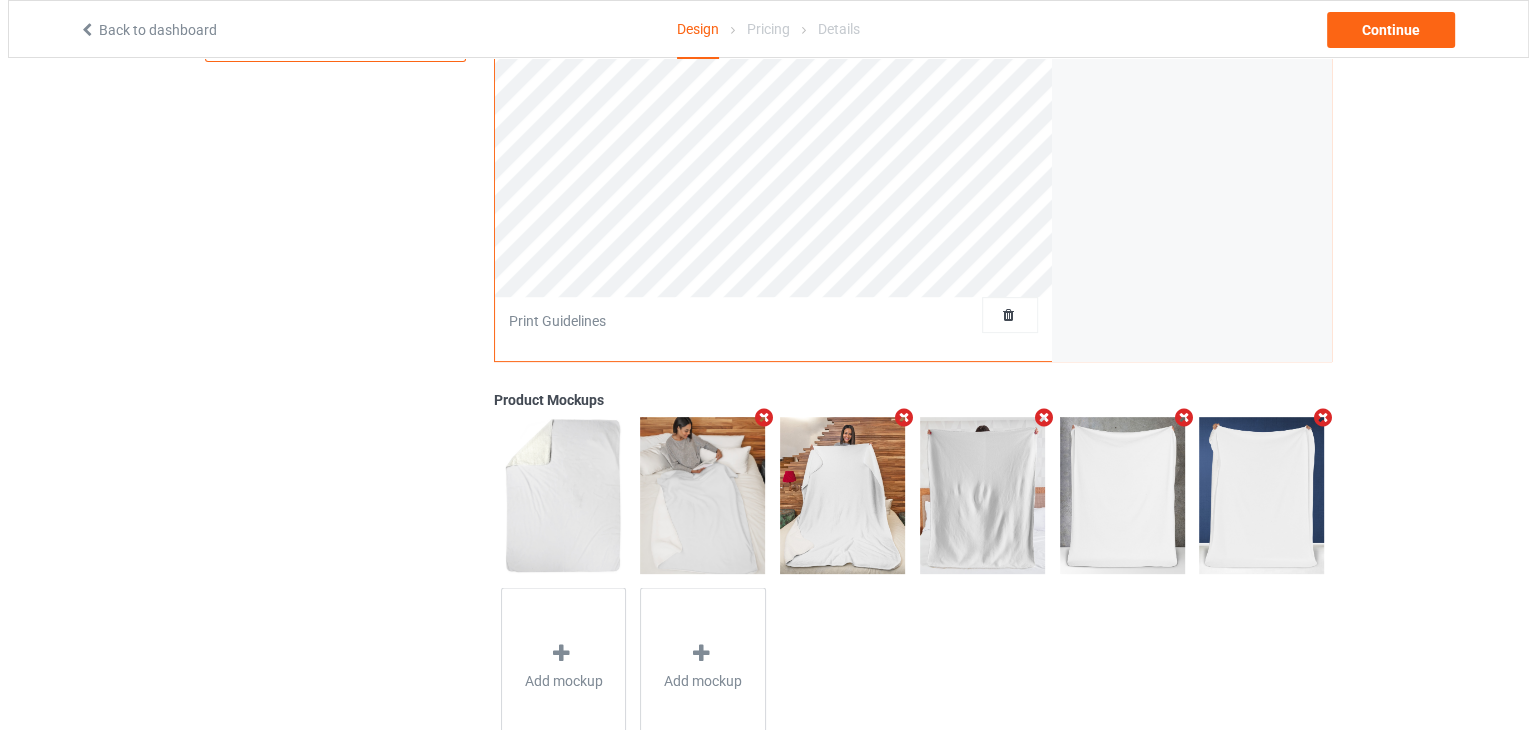 scroll, scrollTop: 563, scrollLeft: 0, axis: vertical 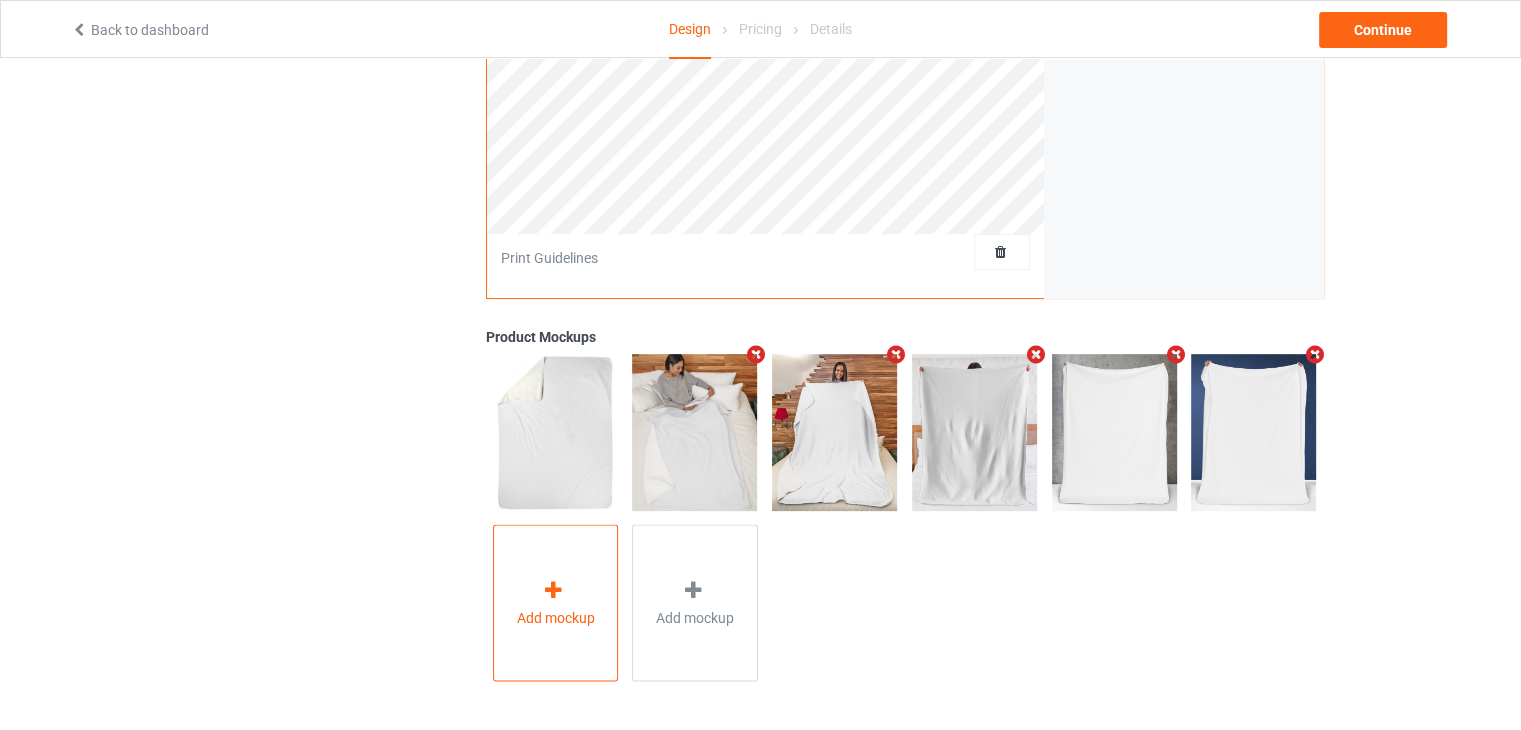click on "Add mockup" at bounding box center (556, 603) 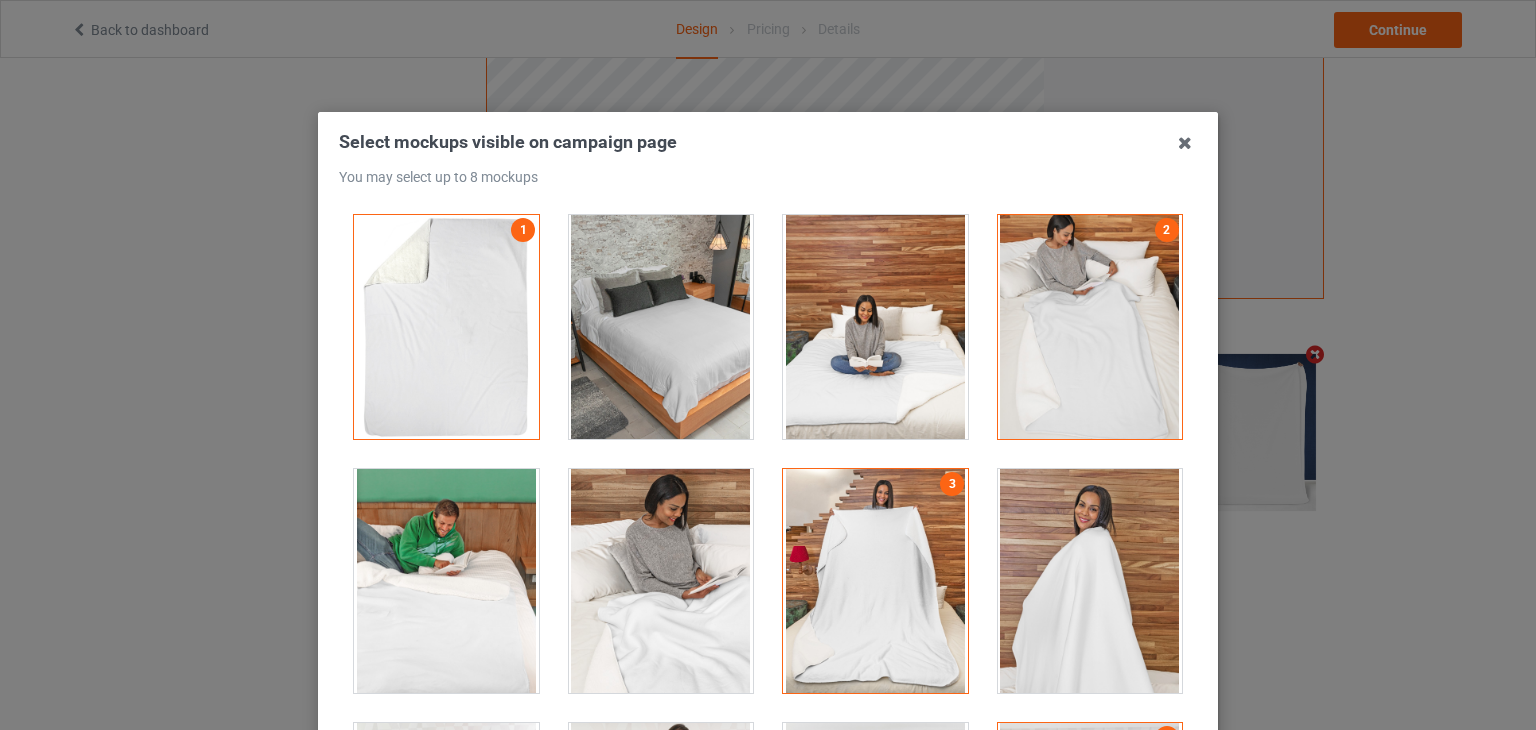 click at bounding box center [661, 327] 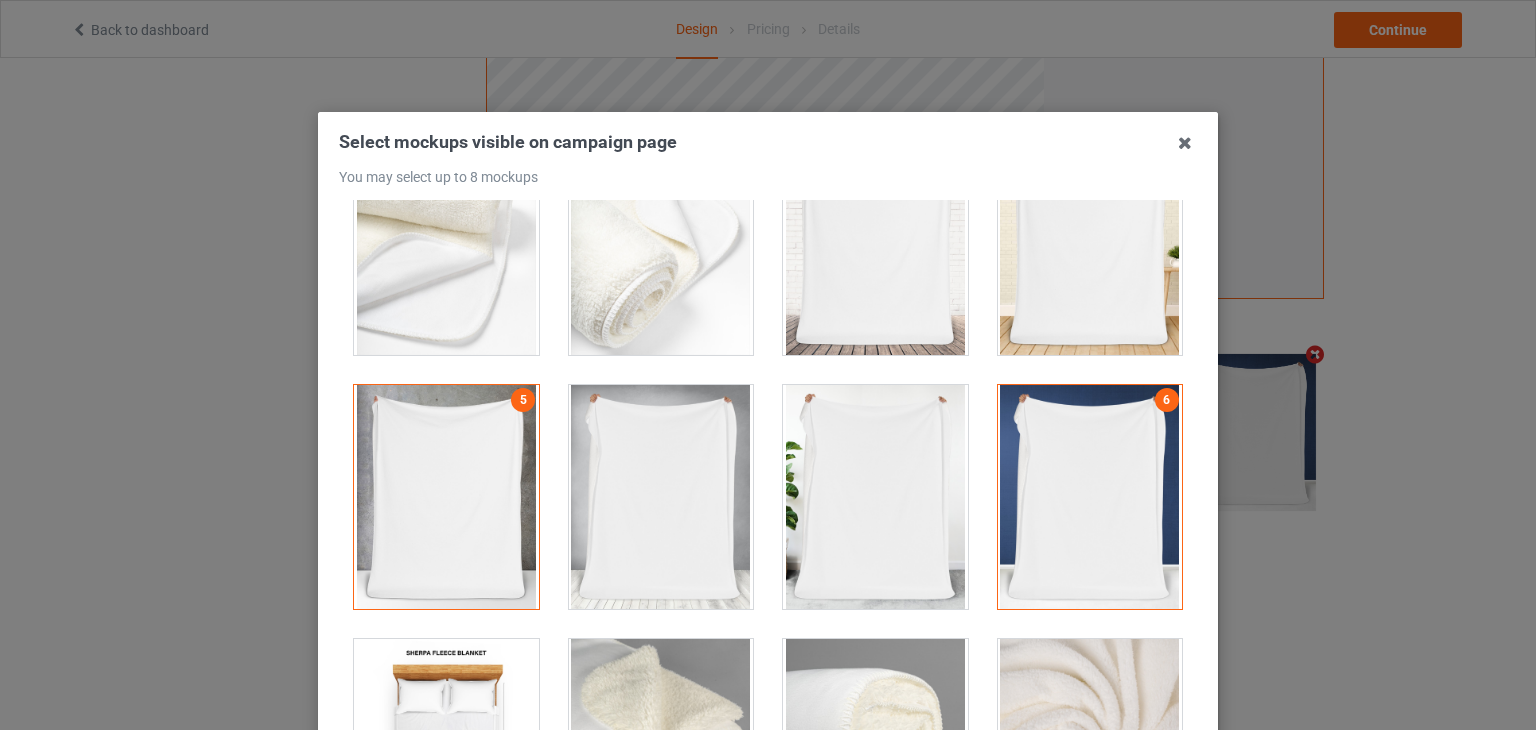 scroll, scrollTop: 1444, scrollLeft: 0, axis: vertical 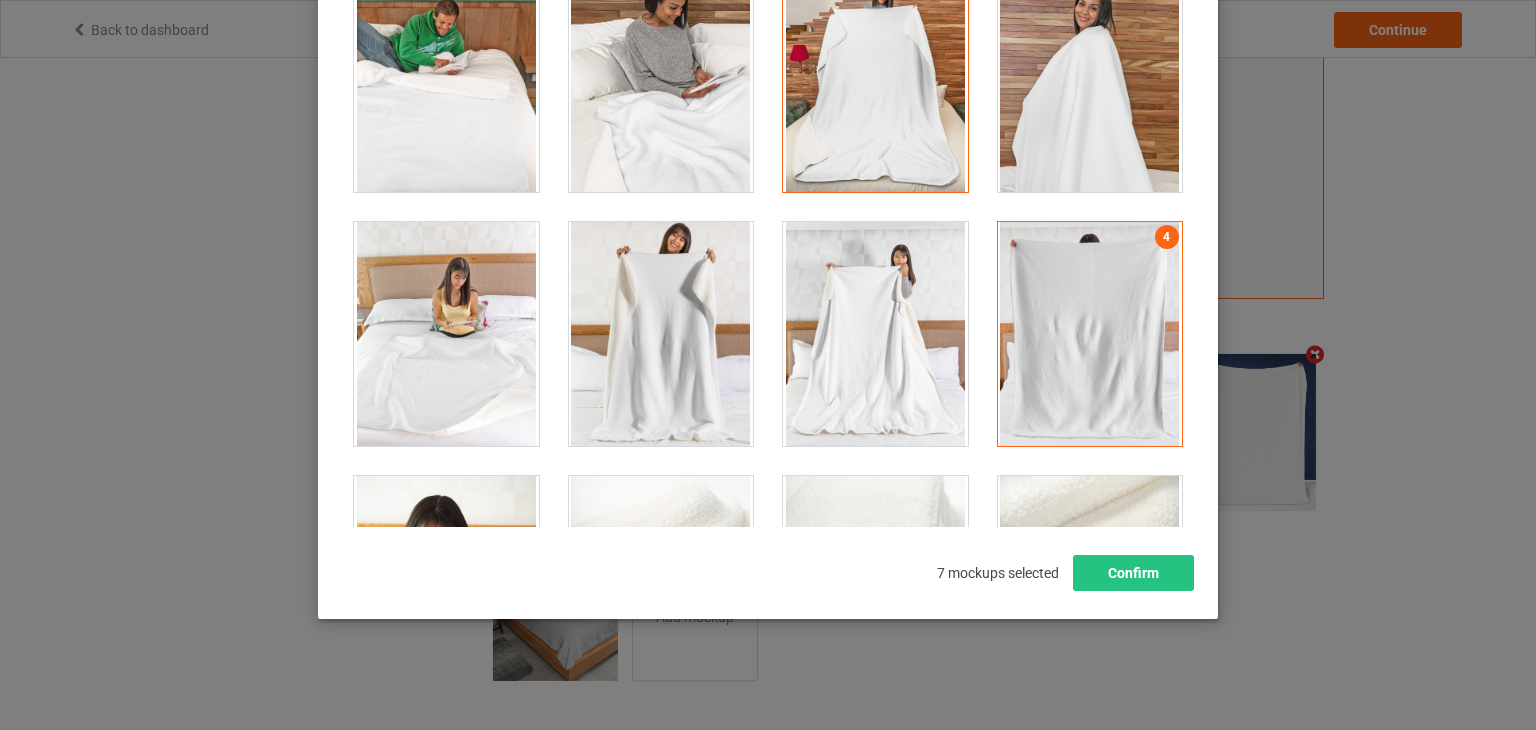 click at bounding box center (446, 334) 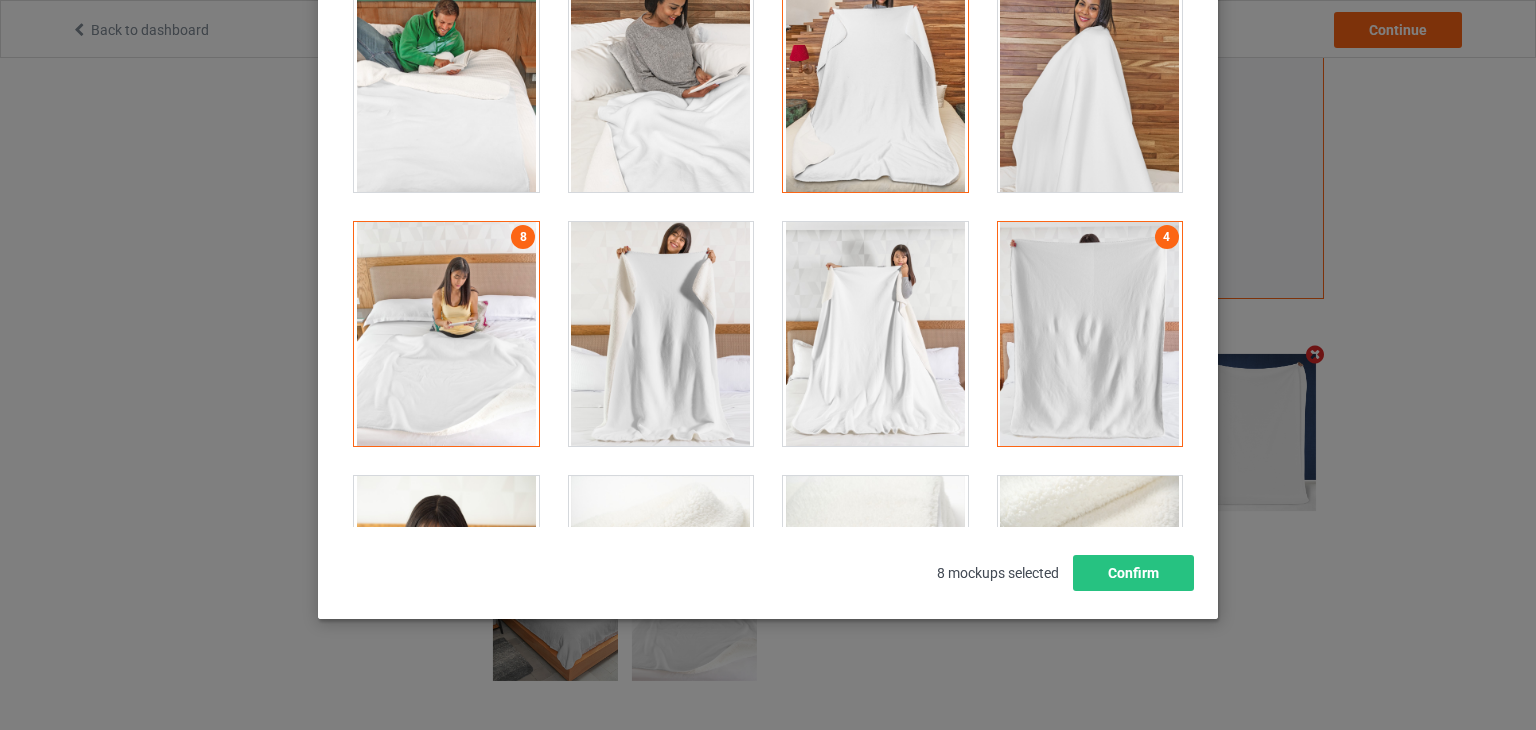 scroll, scrollTop: 562, scrollLeft: 0, axis: vertical 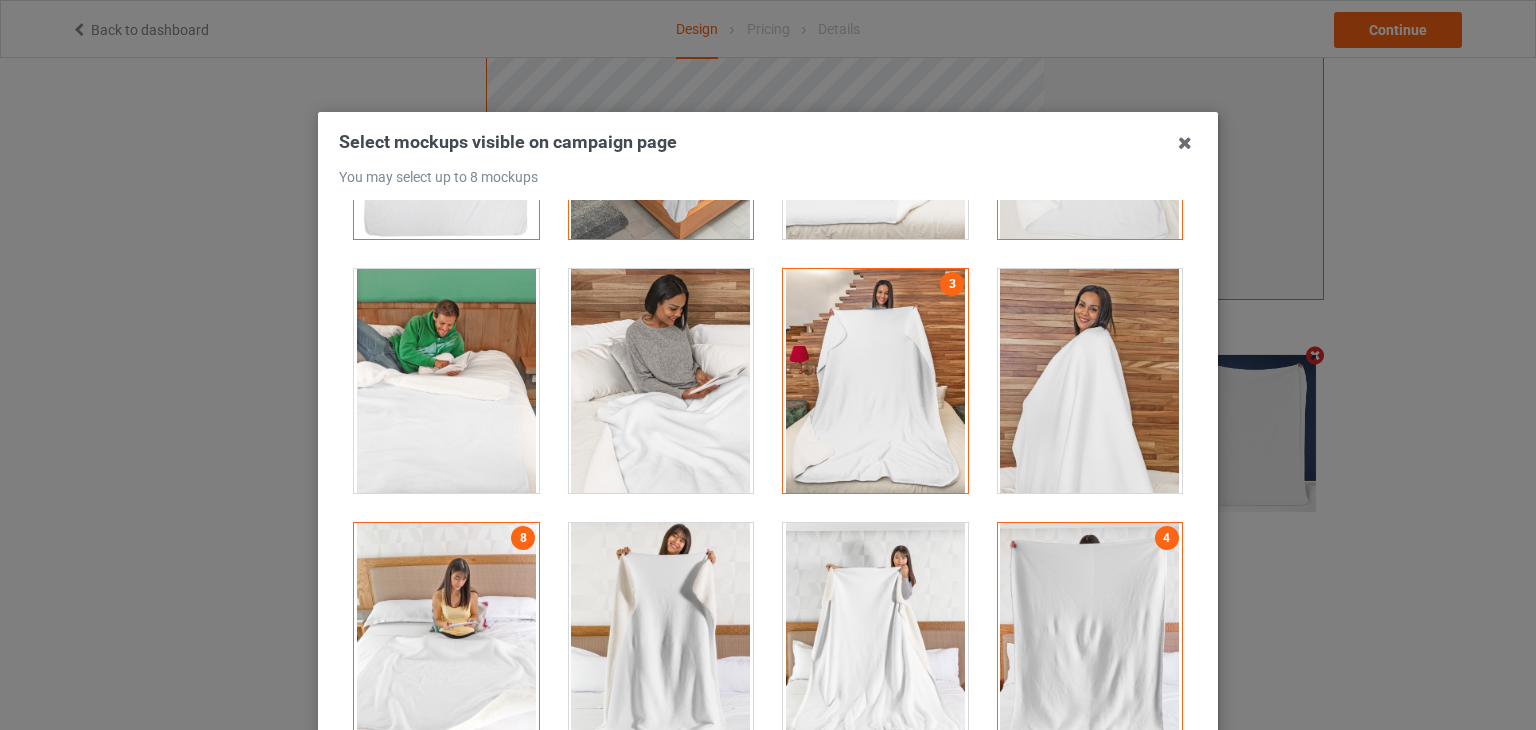 click at bounding box center (1090, 381) 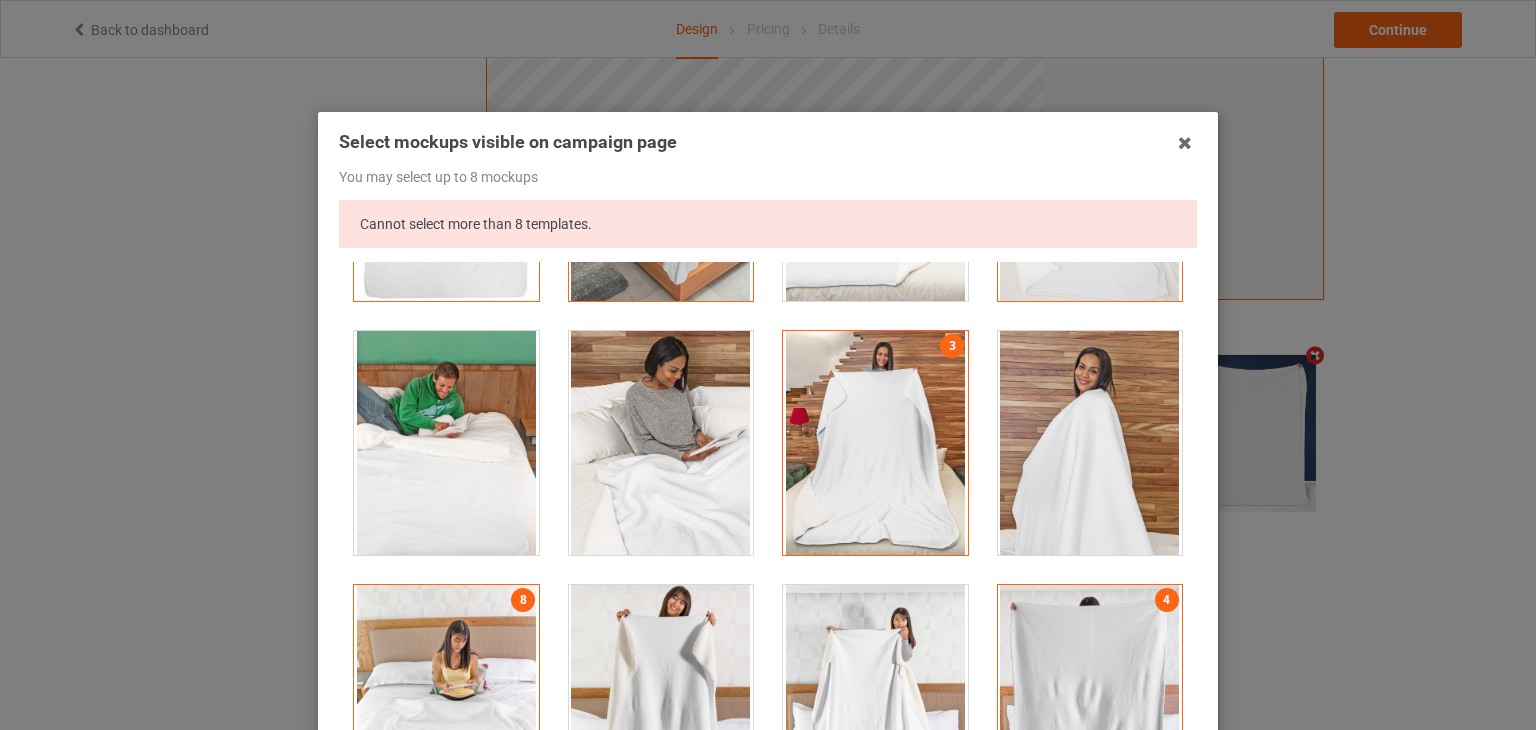 scroll, scrollTop: 600, scrollLeft: 0, axis: vertical 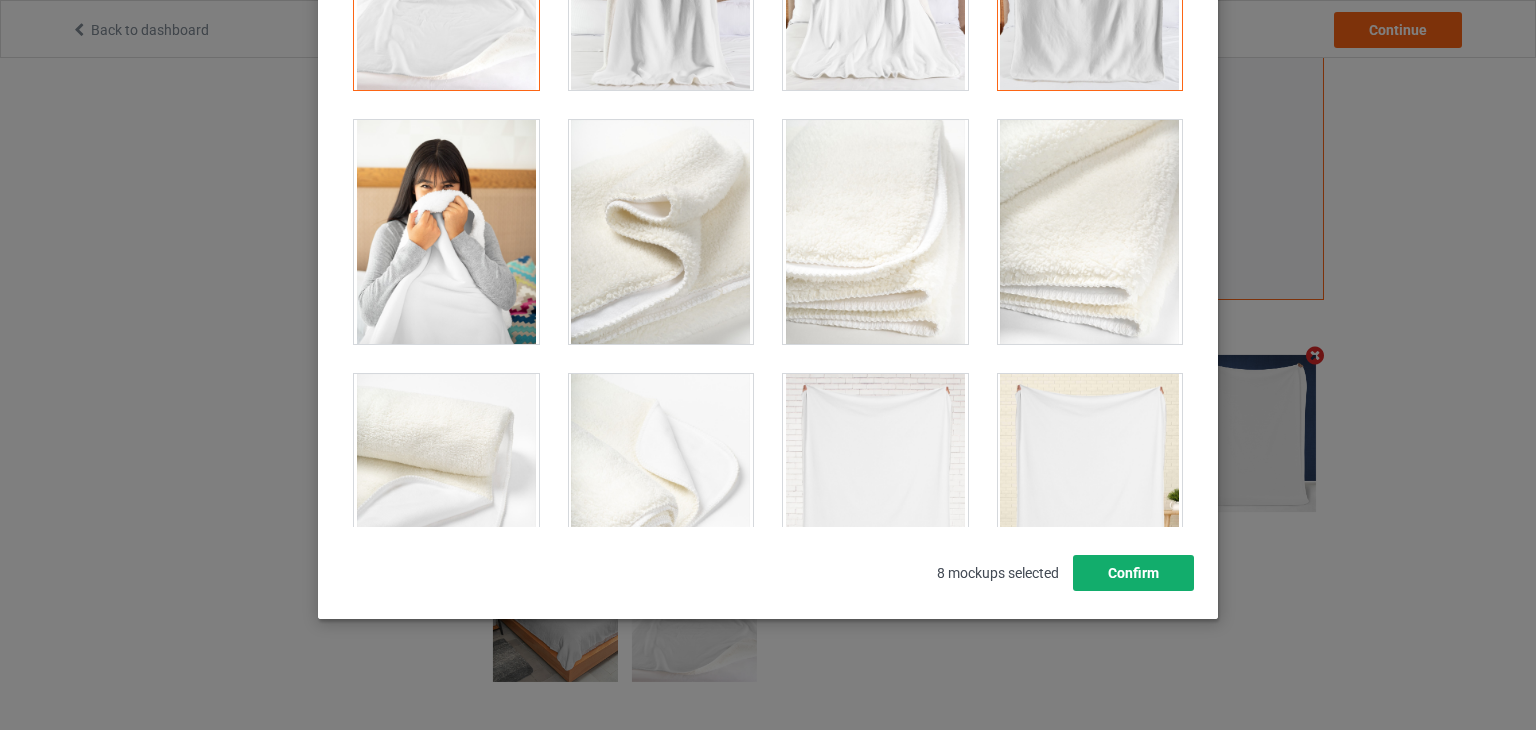 click on "Confirm" at bounding box center [1133, 573] 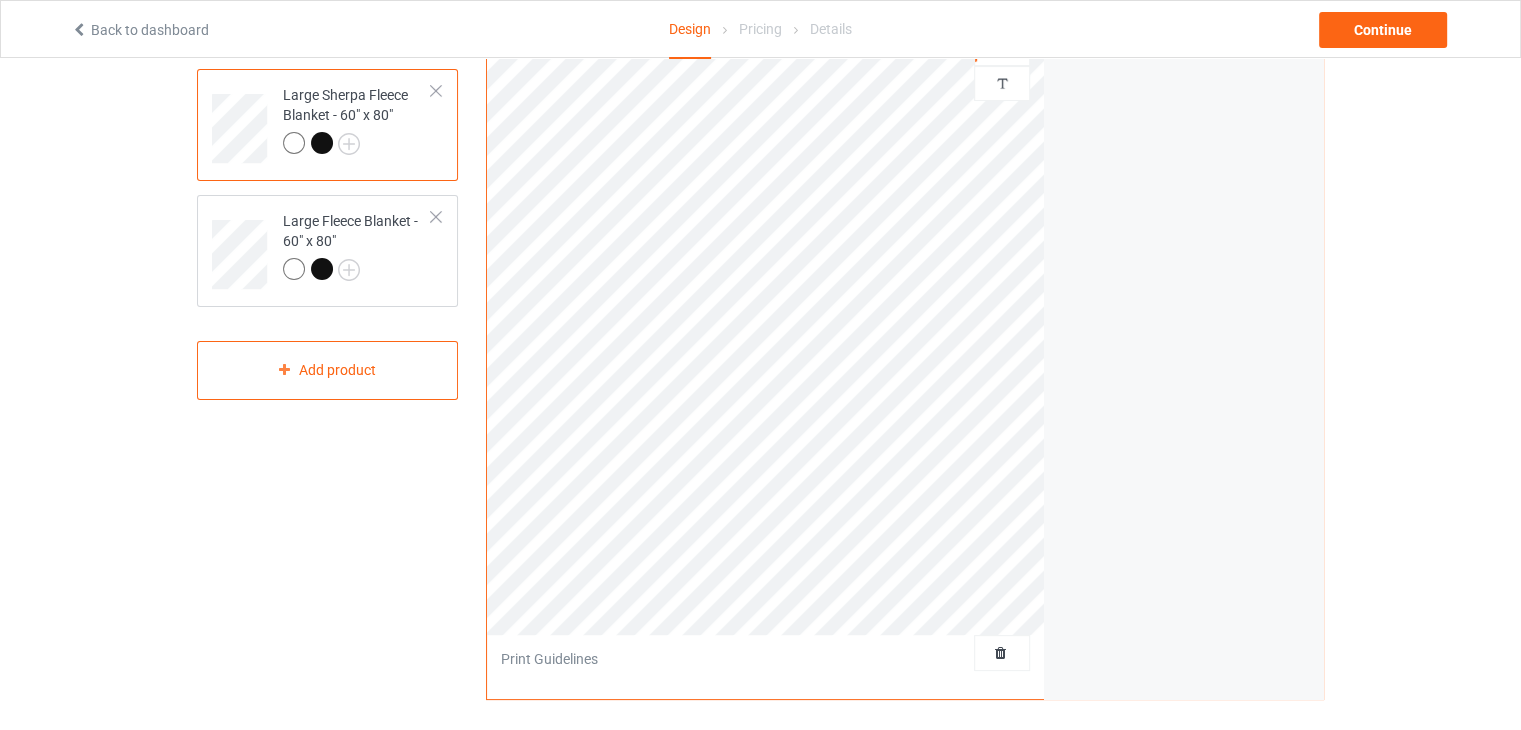 scroll, scrollTop: 0, scrollLeft: 0, axis: both 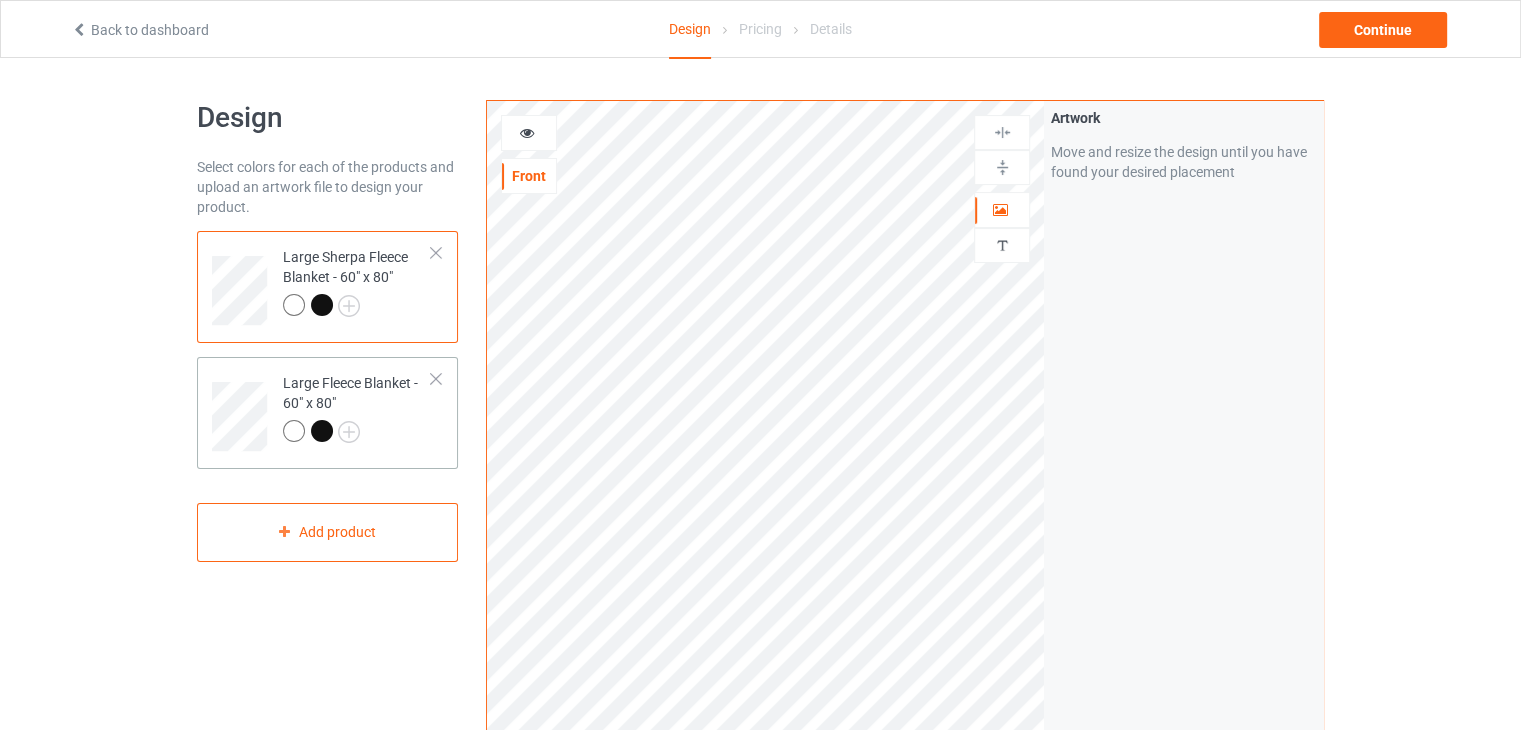 click on "Large Fleece Blanket - 60" x 80"" at bounding box center [357, 407] 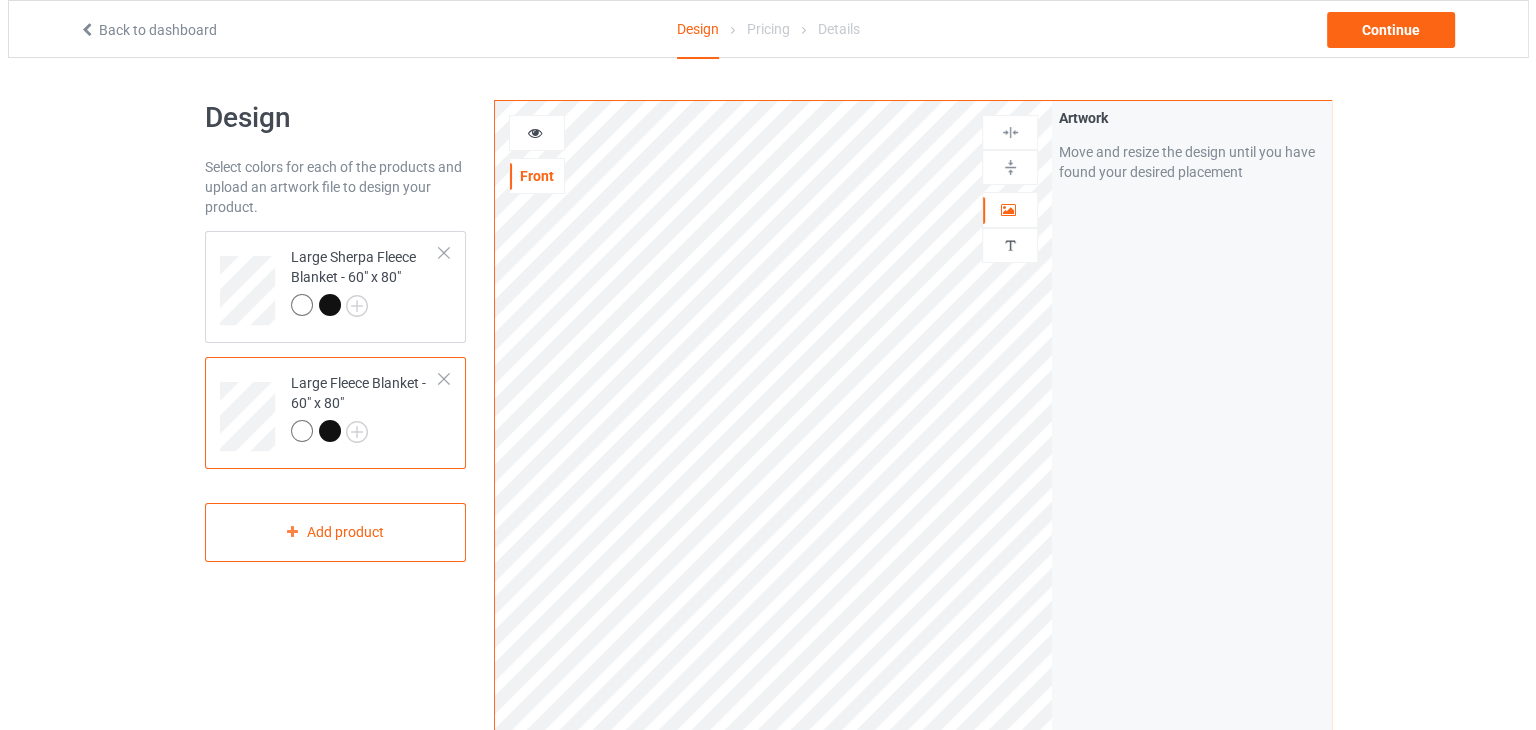 scroll, scrollTop: 562, scrollLeft: 0, axis: vertical 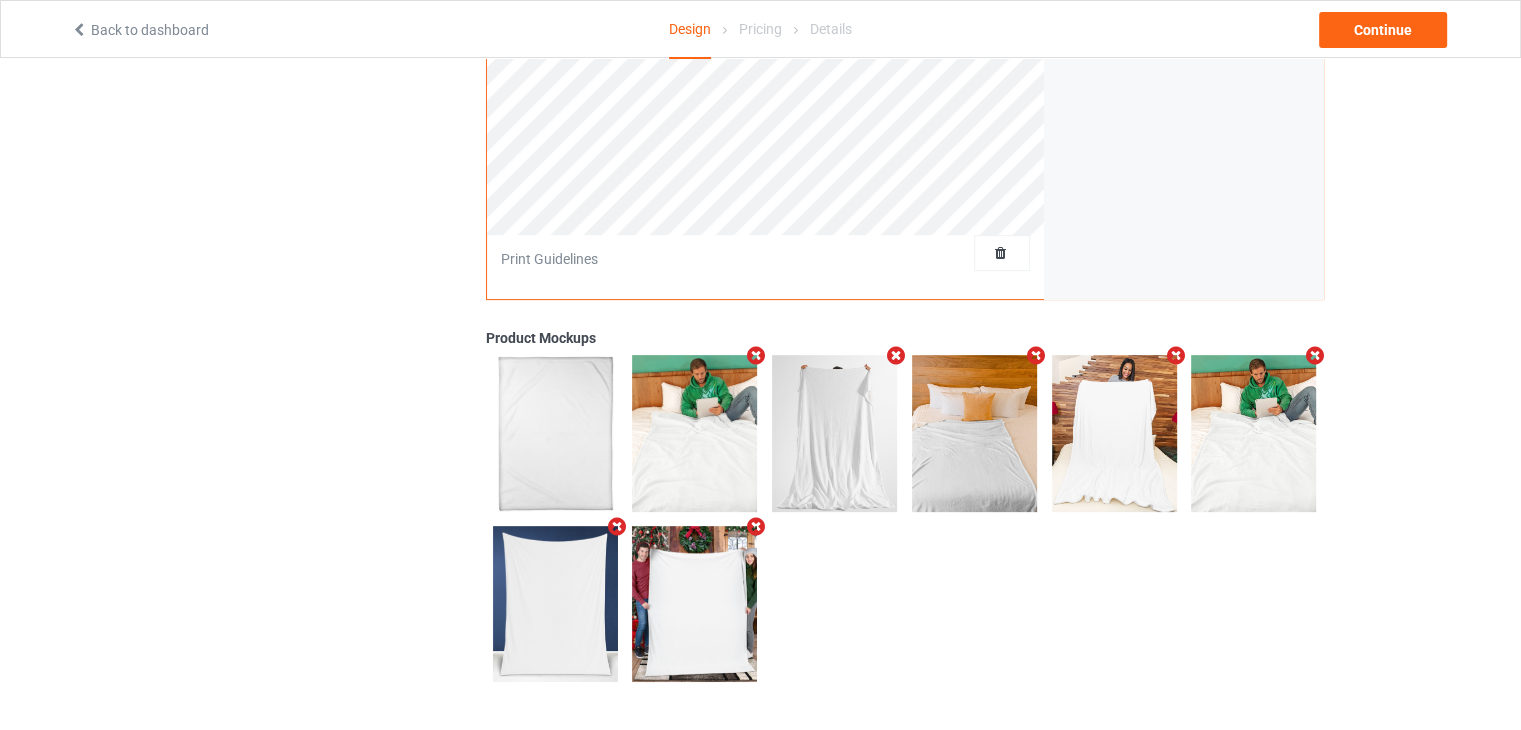 click at bounding box center (616, 526) 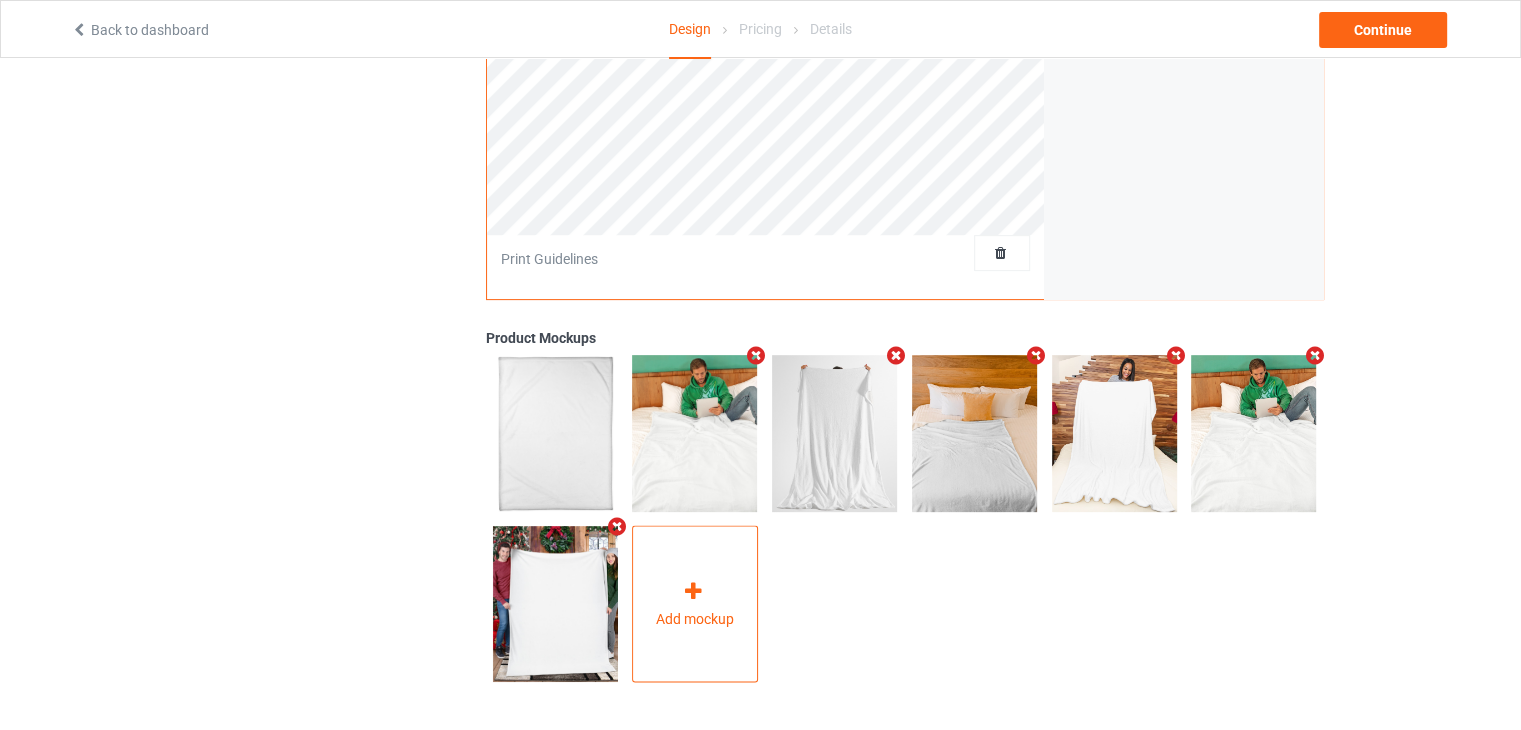 click on "Add mockup" at bounding box center (695, 604) 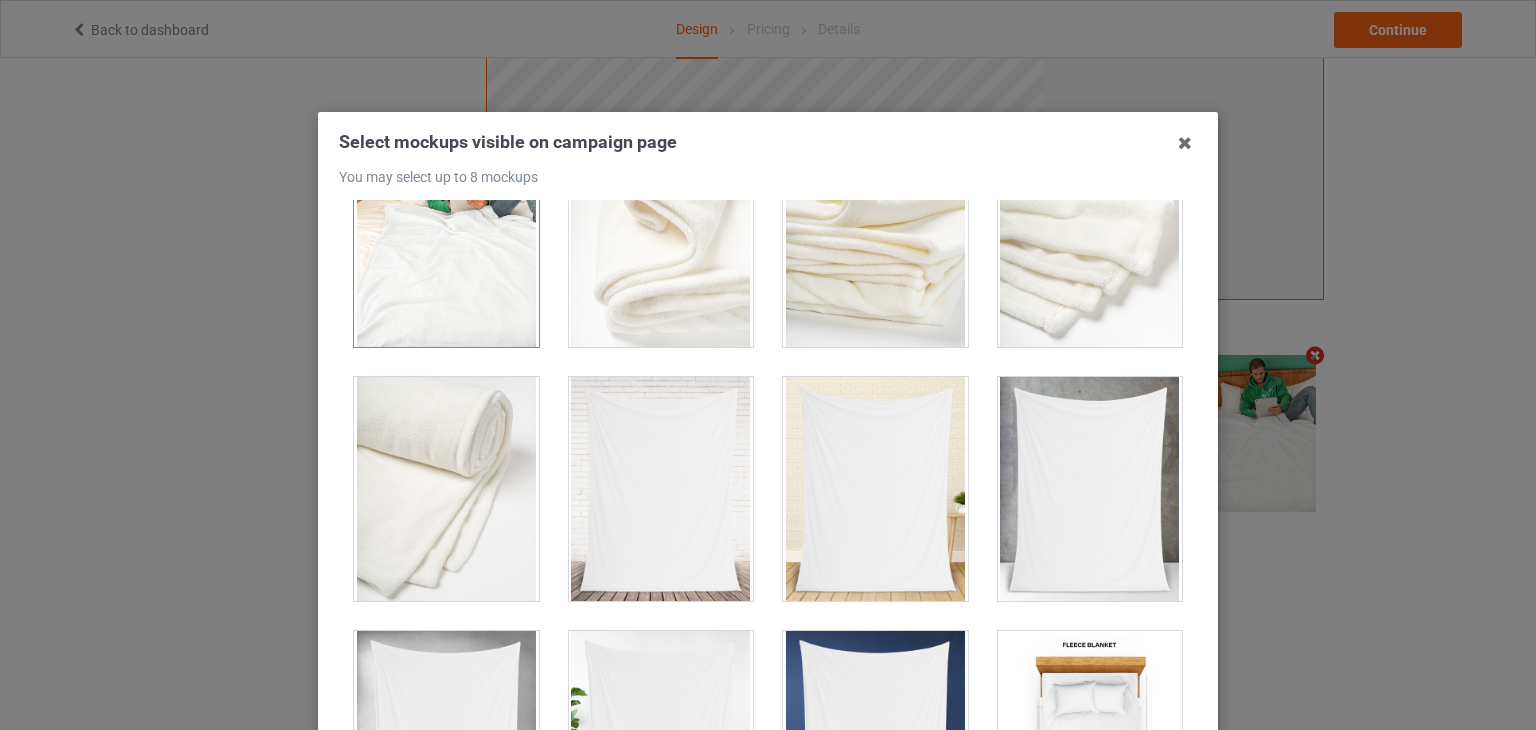 scroll, scrollTop: 937, scrollLeft: 0, axis: vertical 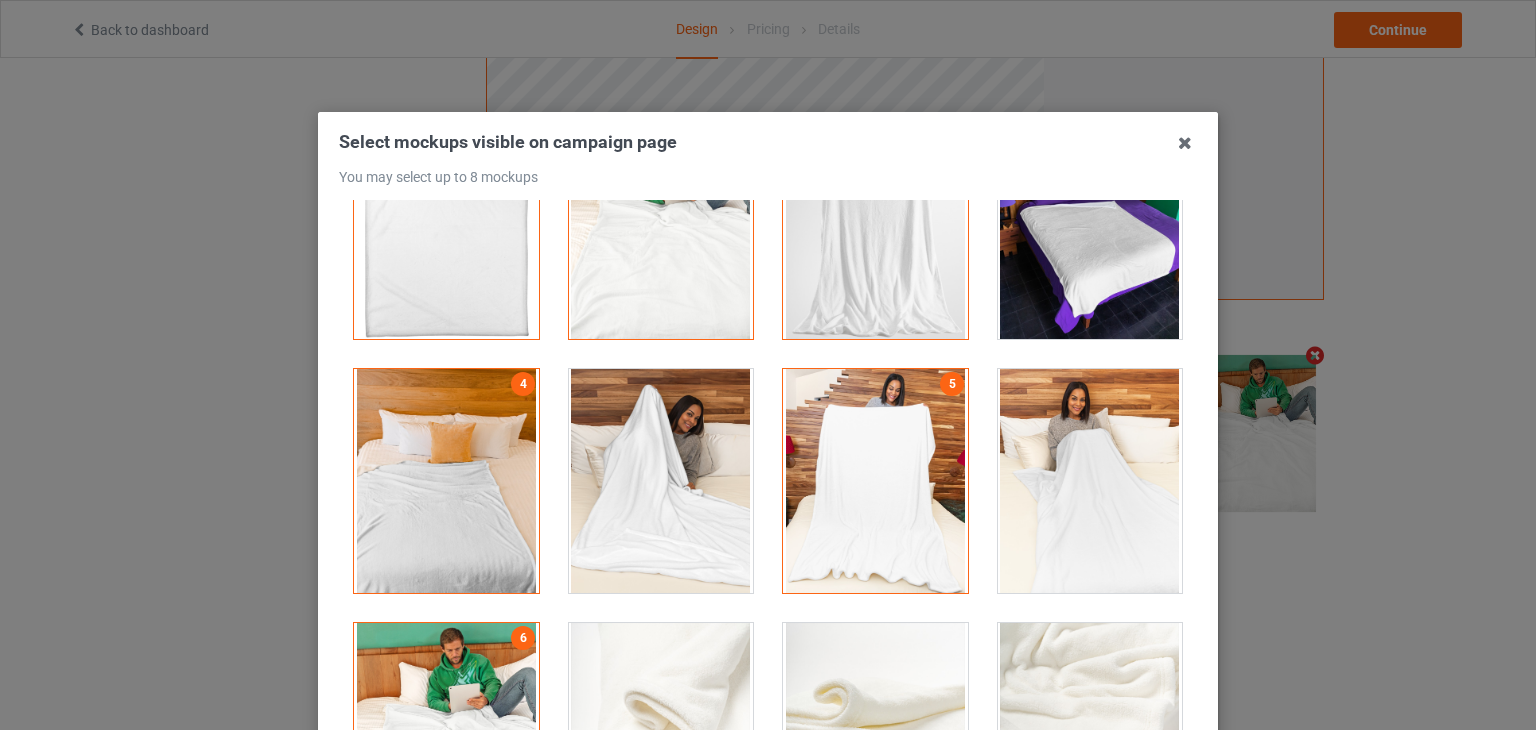 click at bounding box center [661, 481] 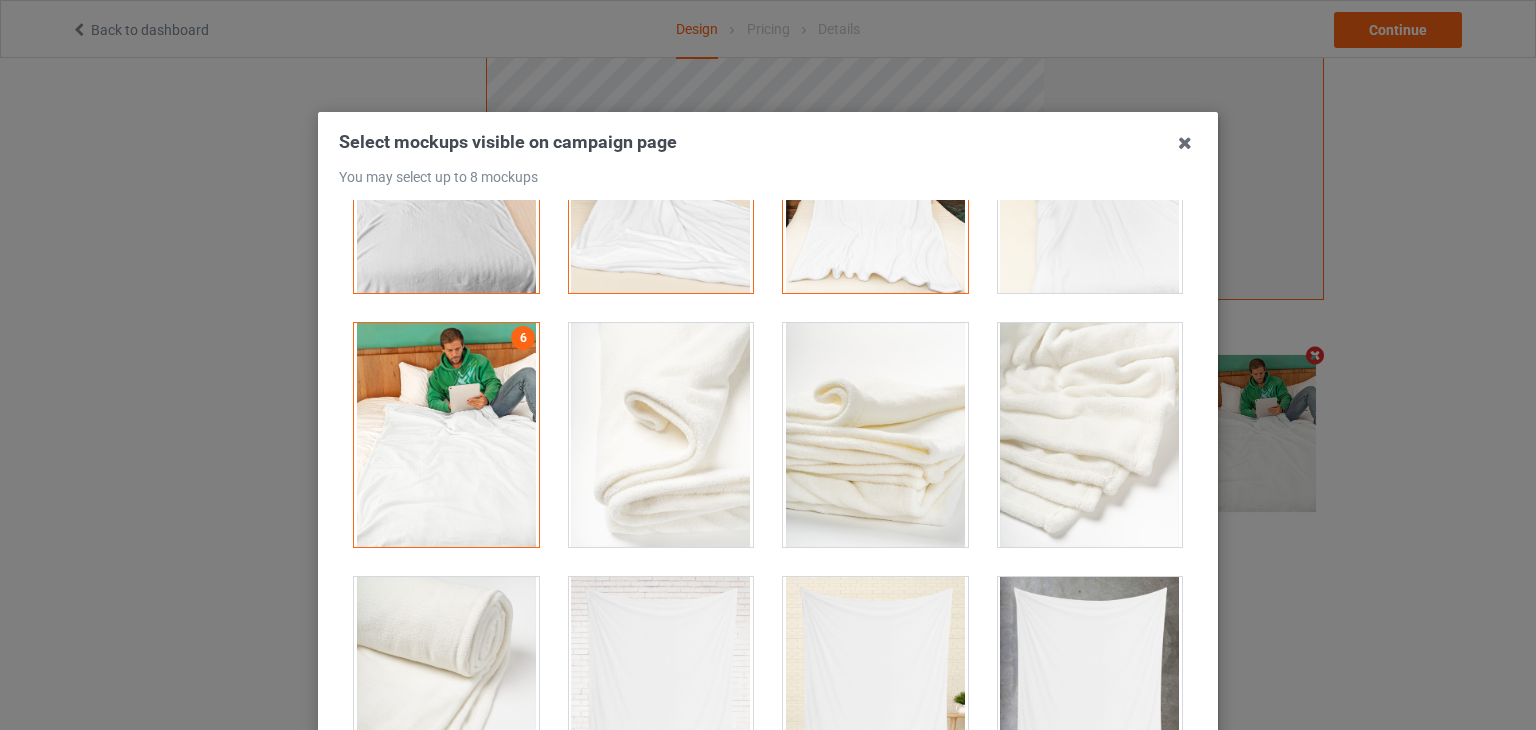 scroll, scrollTop: 0, scrollLeft: 0, axis: both 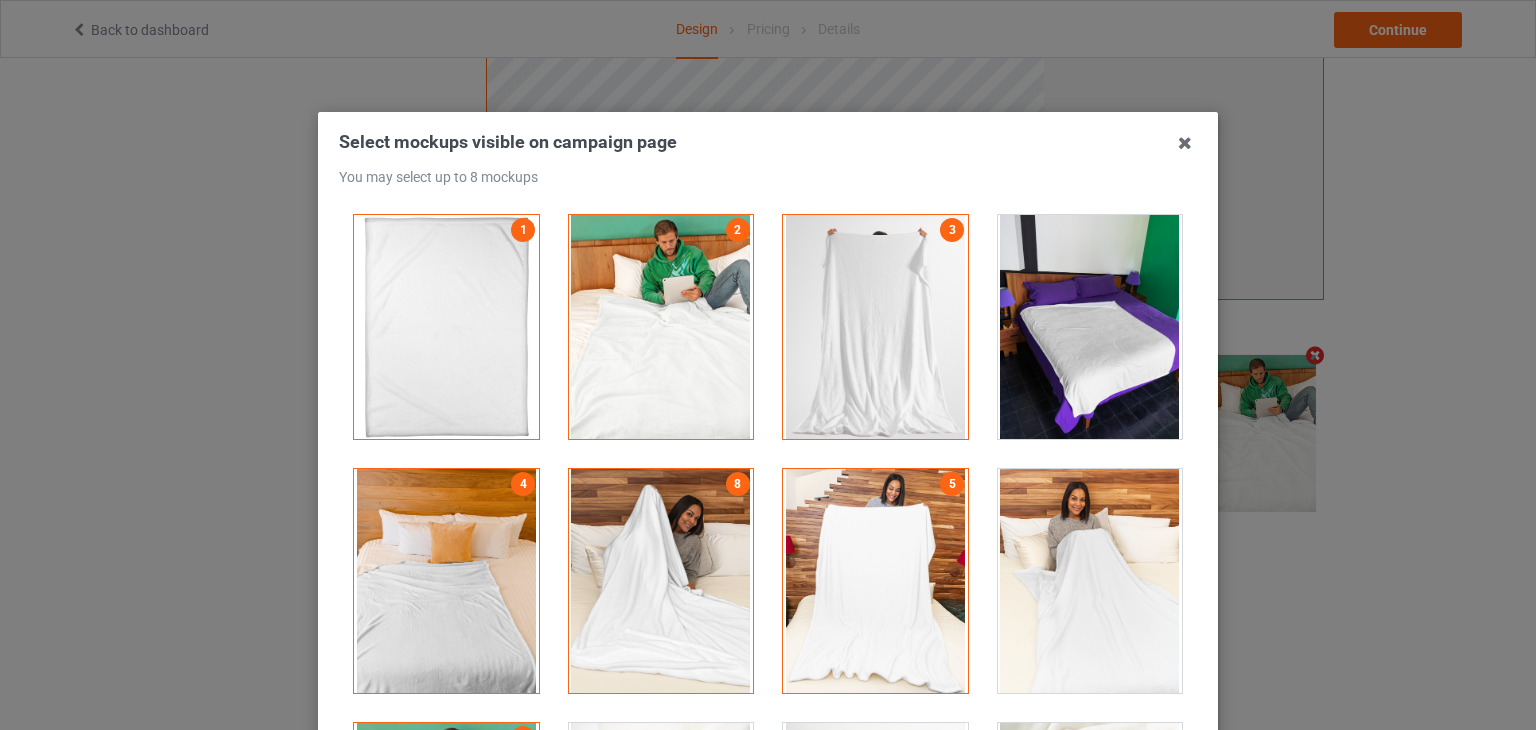 click at bounding box center (1090, 581) 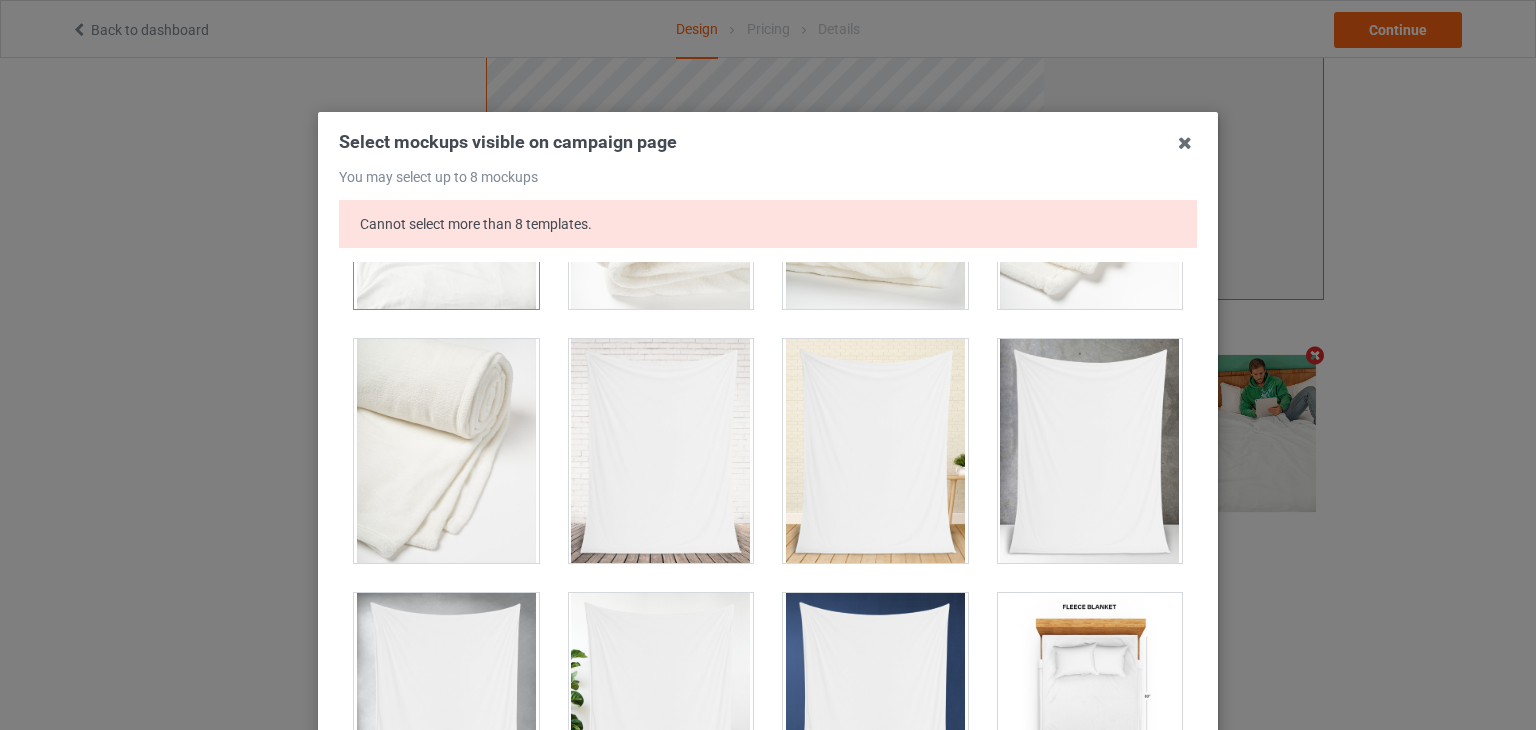 scroll, scrollTop: 937, scrollLeft: 0, axis: vertical 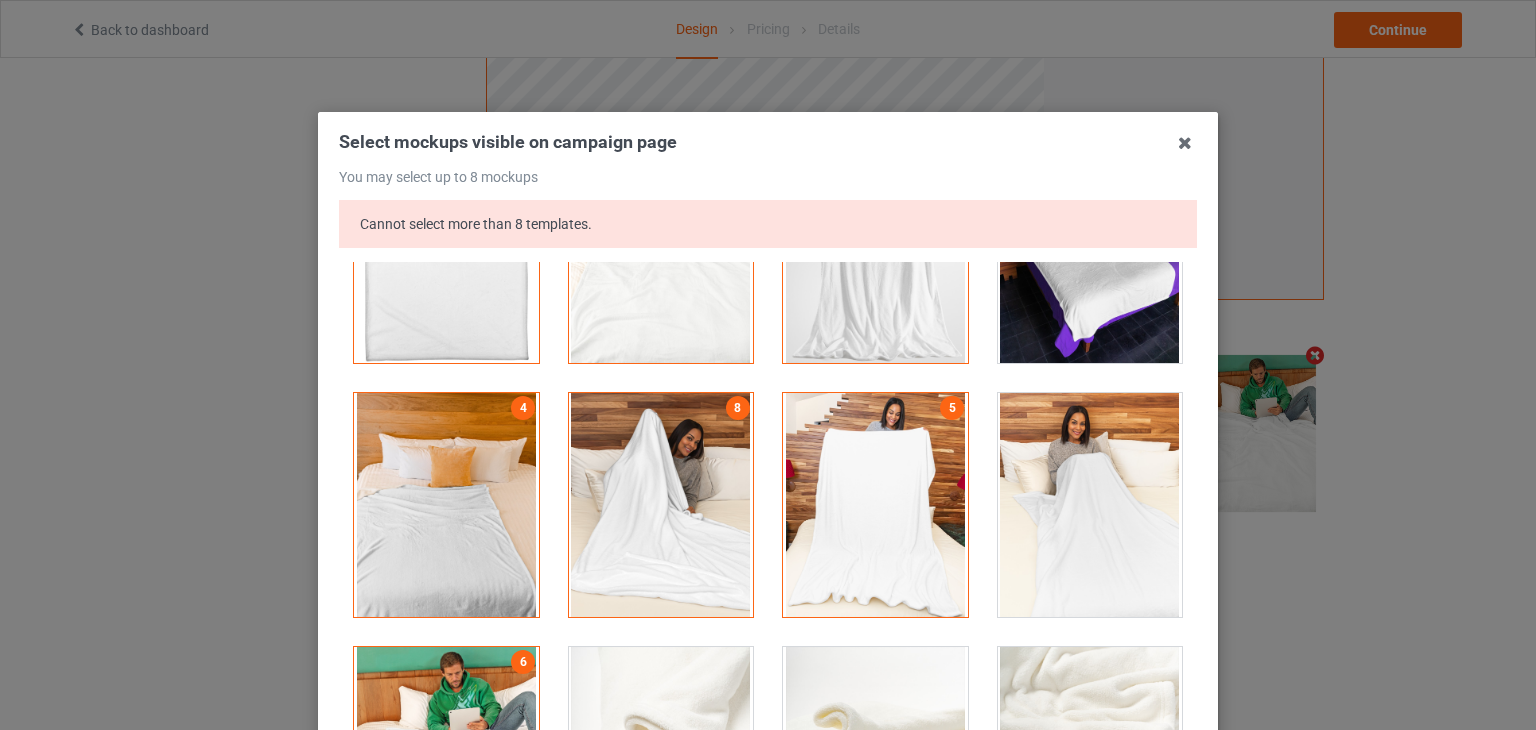 click at bounding box center (661, 505) 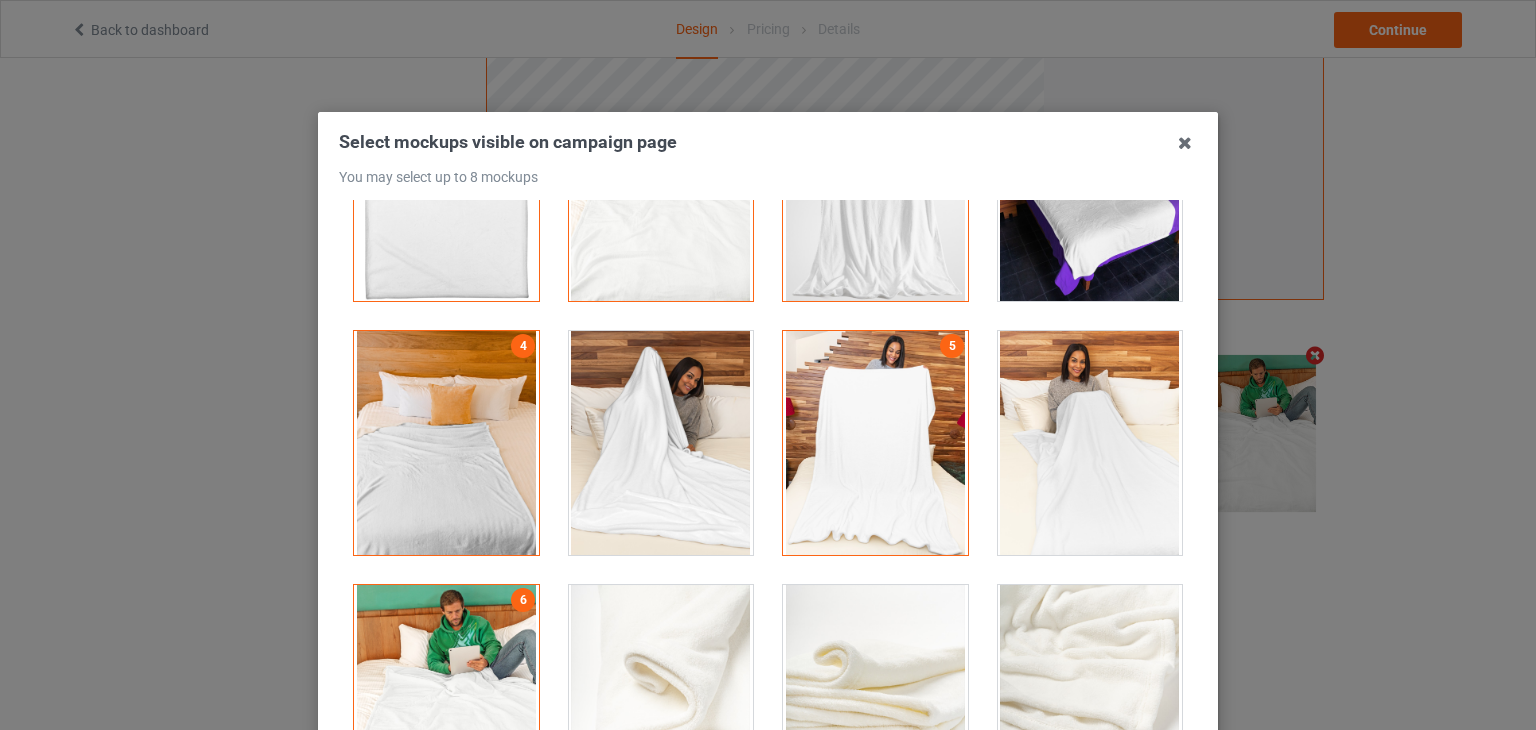 scroll, scrollTop: 838, scrollLeft: 0, axis: vertical 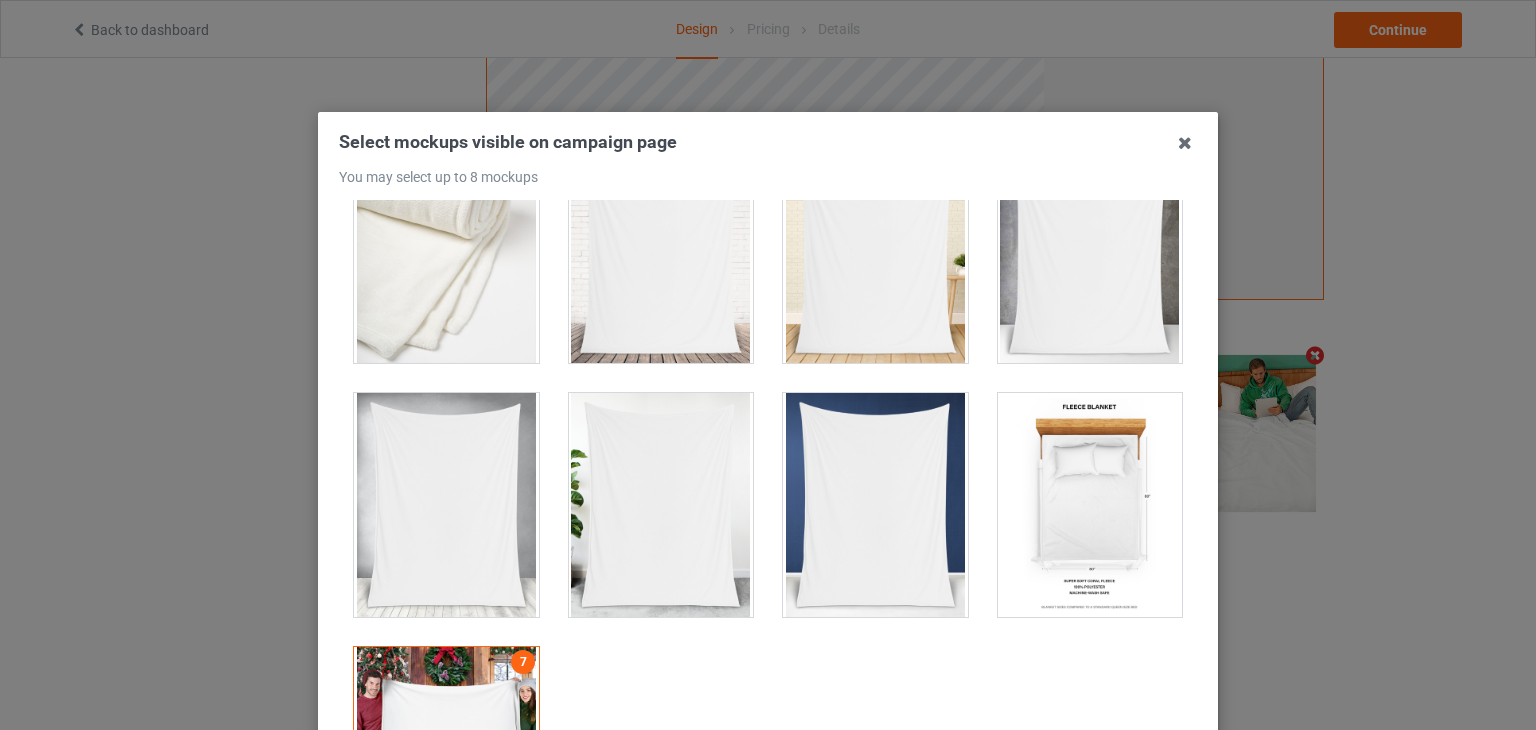click at bounding box center (1090, 505) 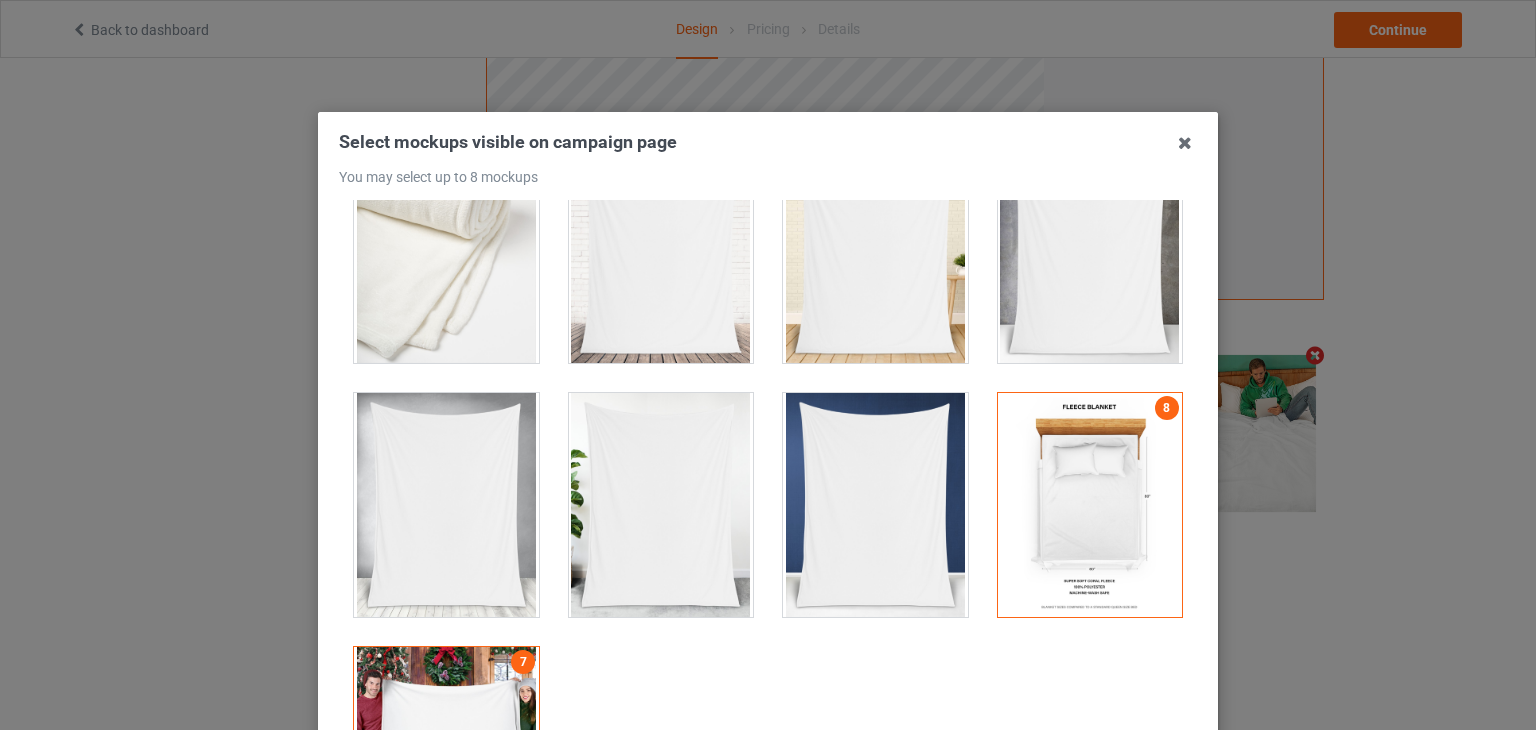 scroll, scrollTop: 937, scrollLeft: 0, axis: vertical 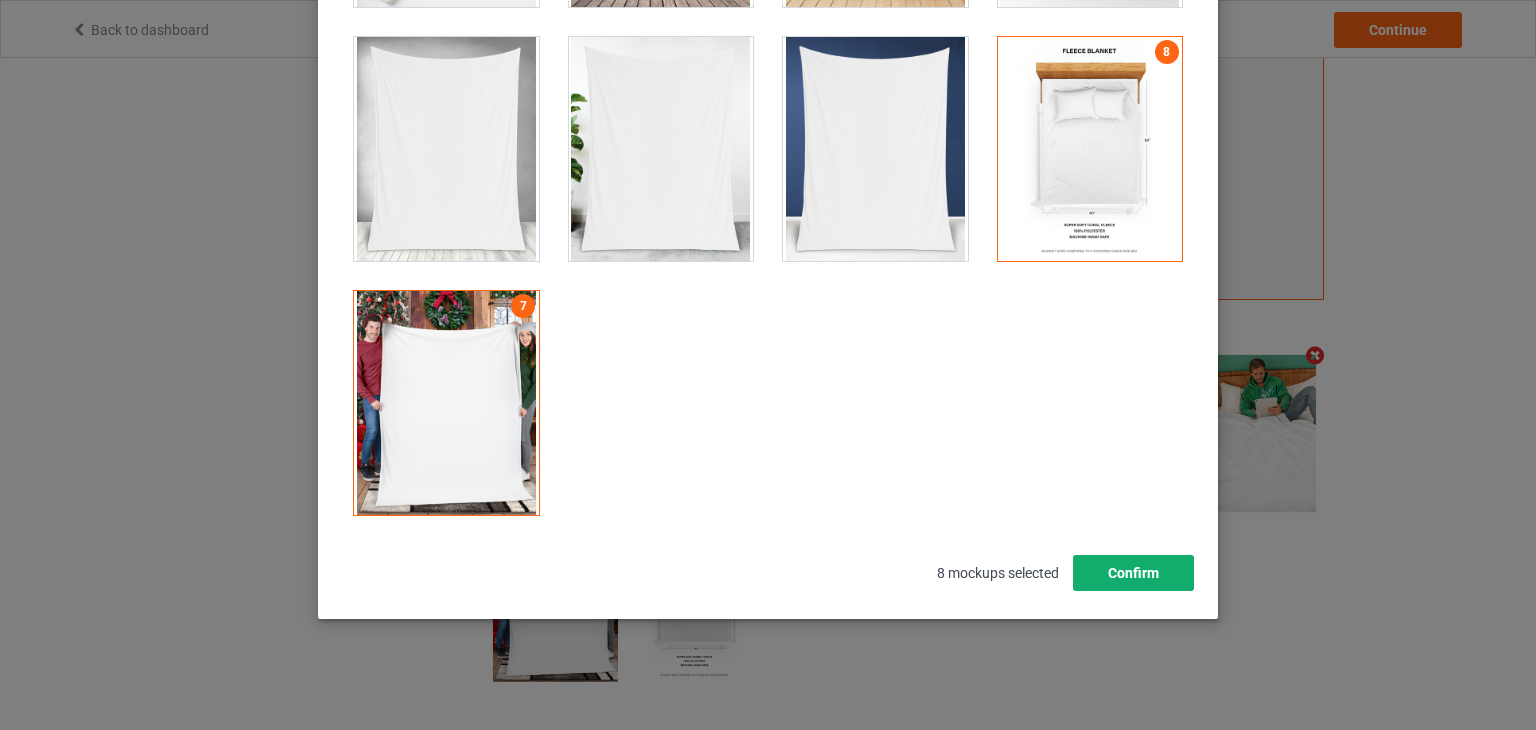 click on "Confirm" at bounding box center [1133, 573] 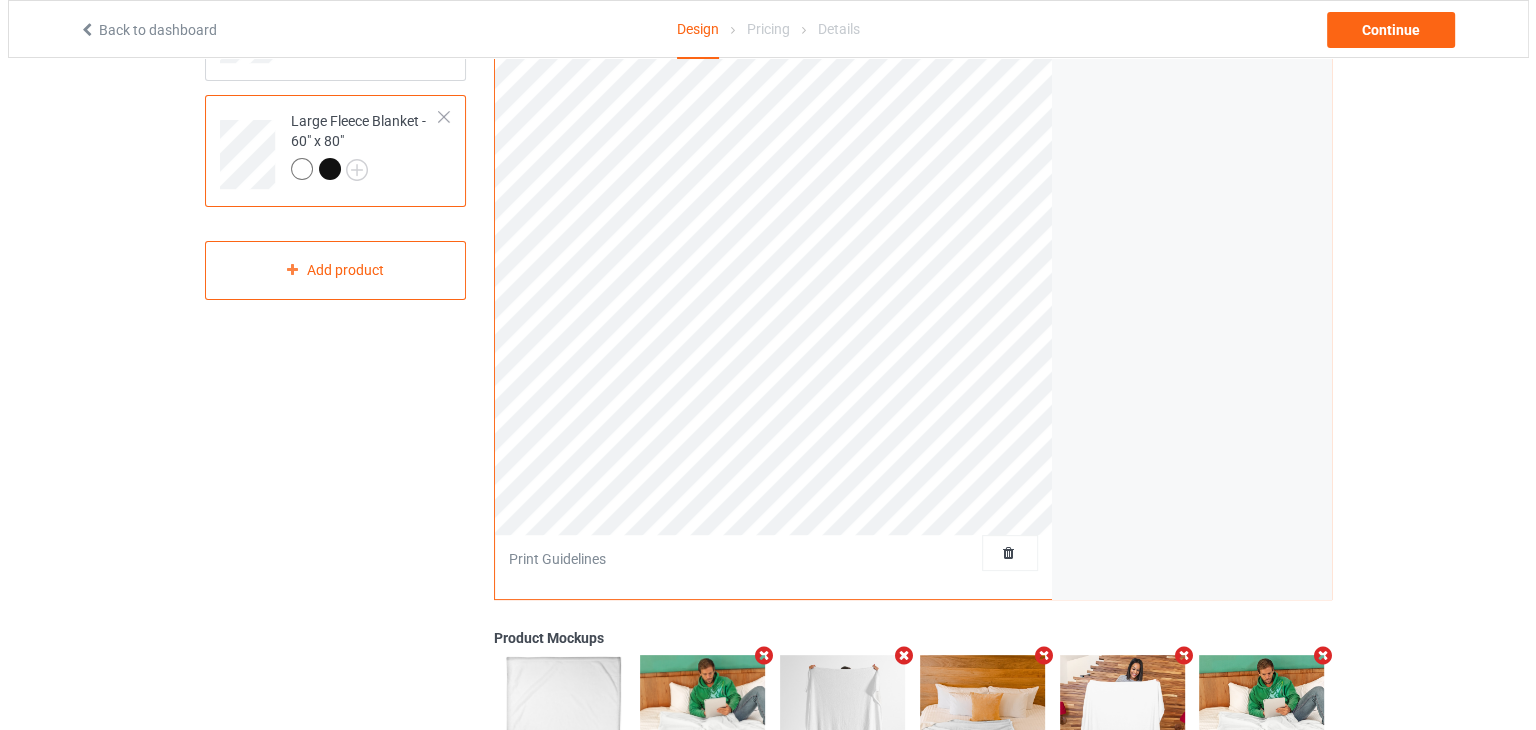 scroll, scrollTop: 0, scrollLeft: 0, axis: both 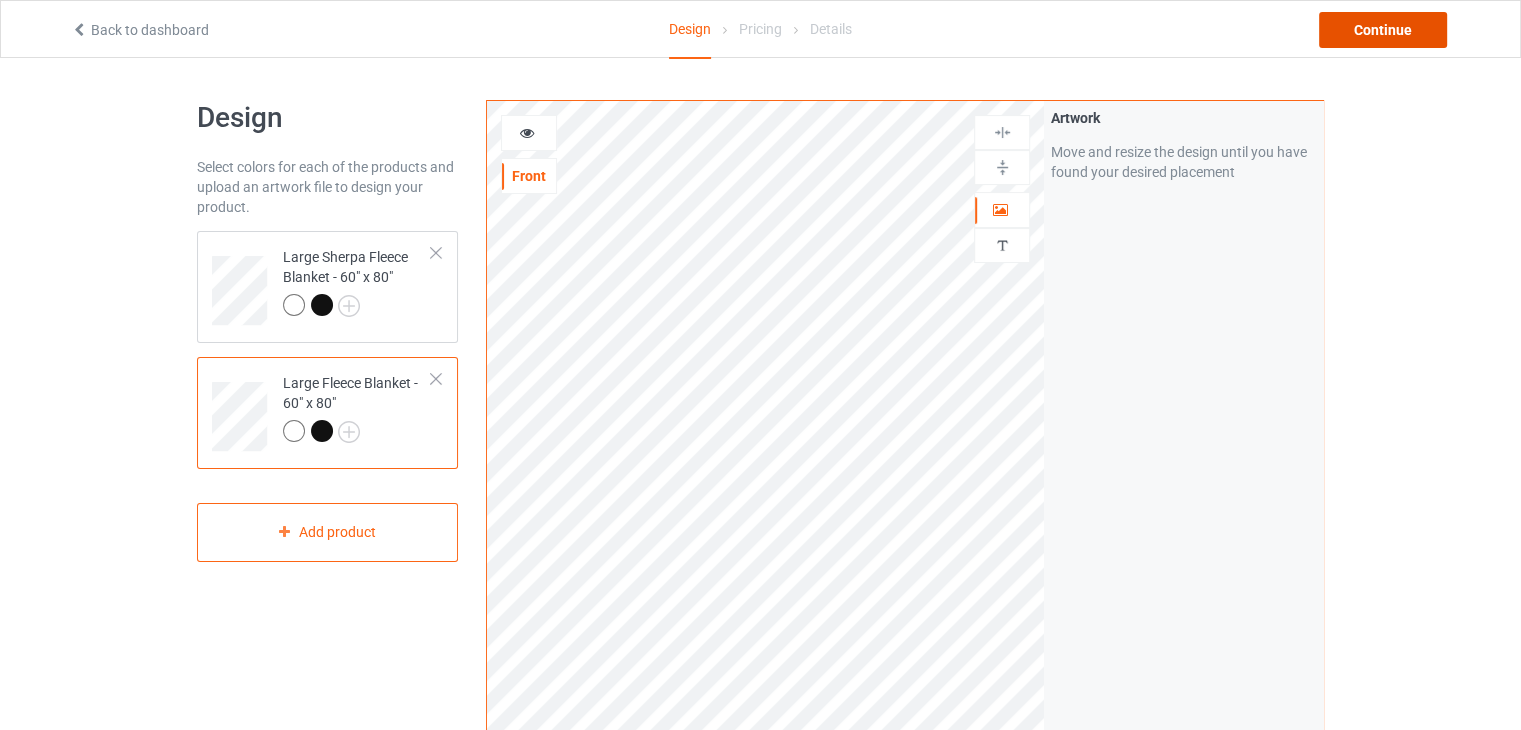 click on "Continue" at bounding box center (1383, 30) 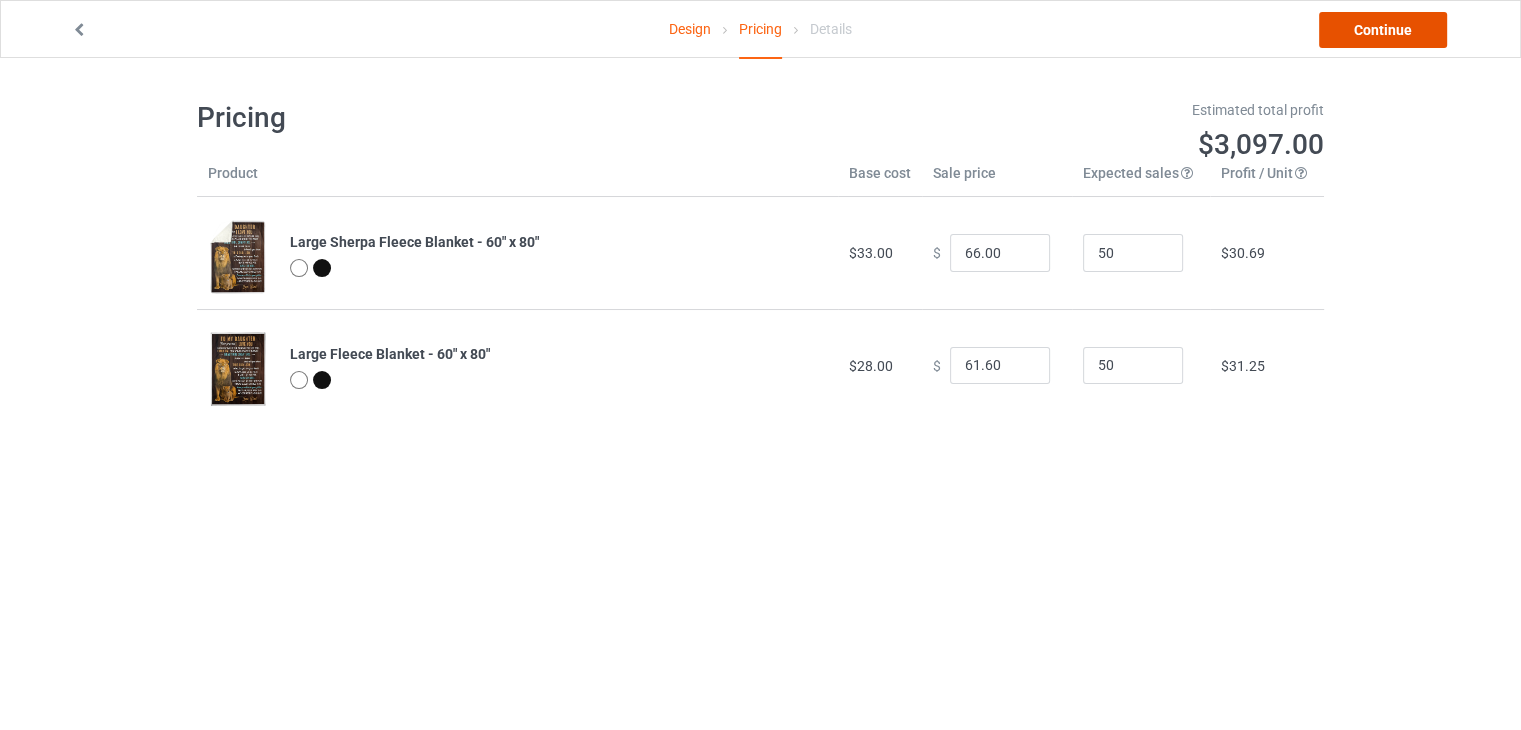 click on "Continue" at bounding box center (1383, 30) 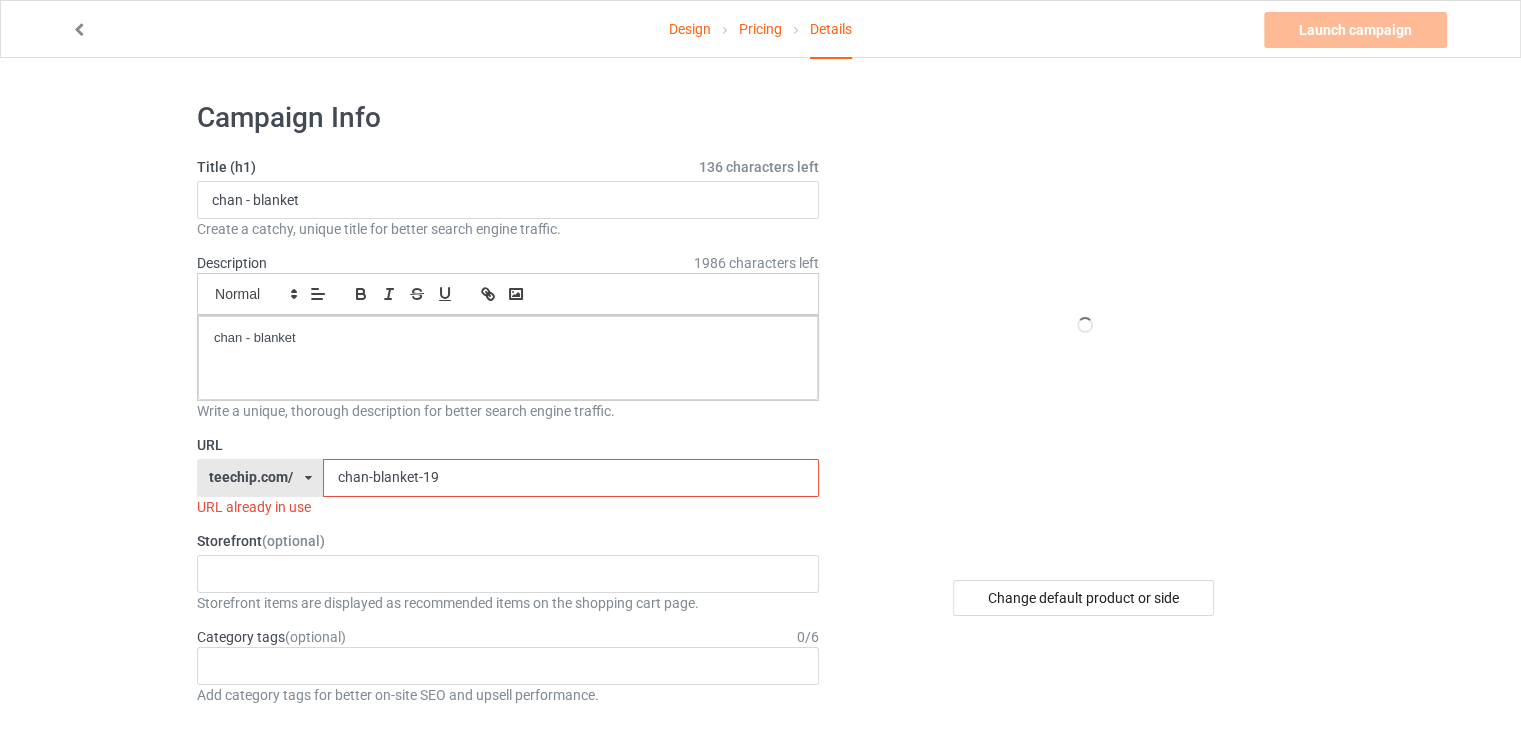 click on "chan-blanket-19" at bounding box center (570, 478) 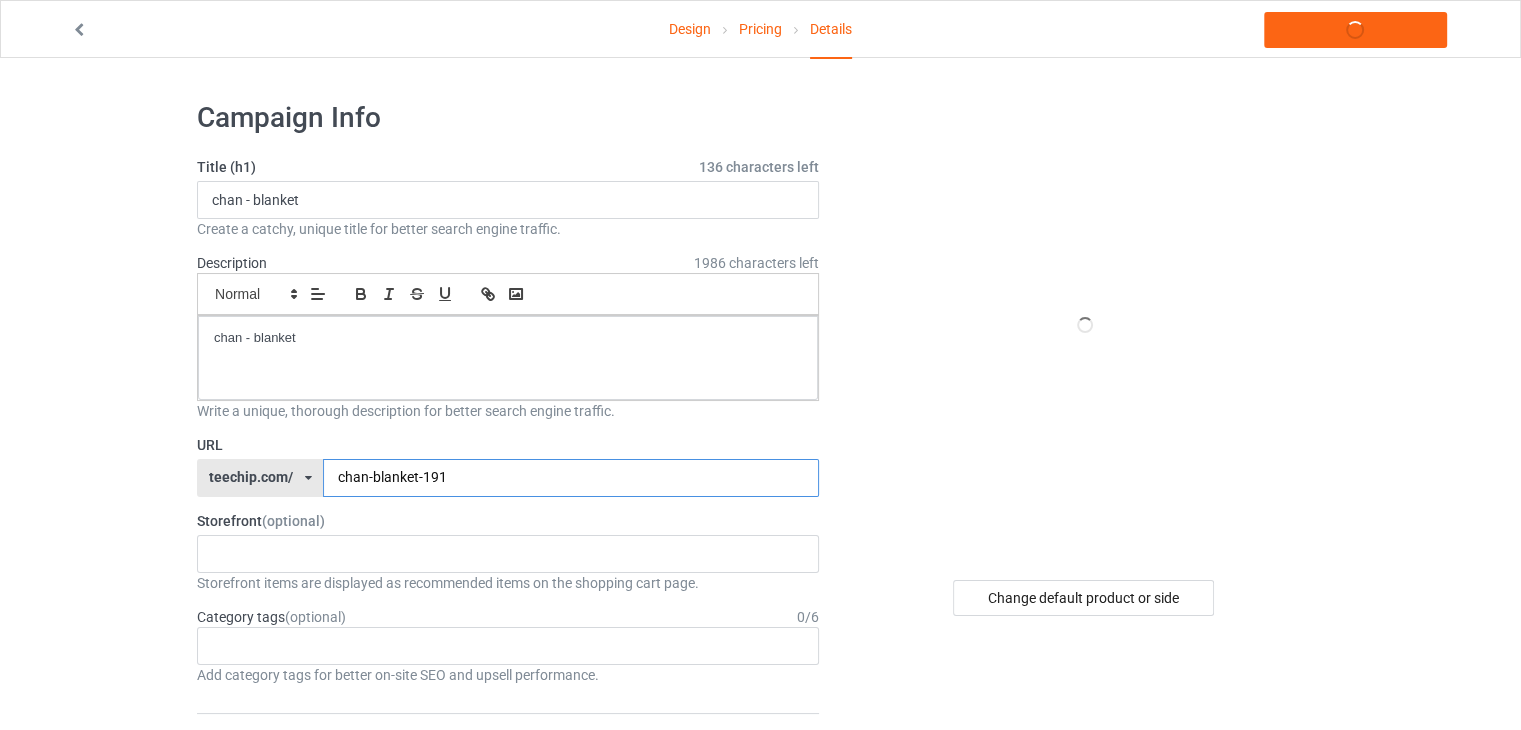 type on "chan-blanket-191" 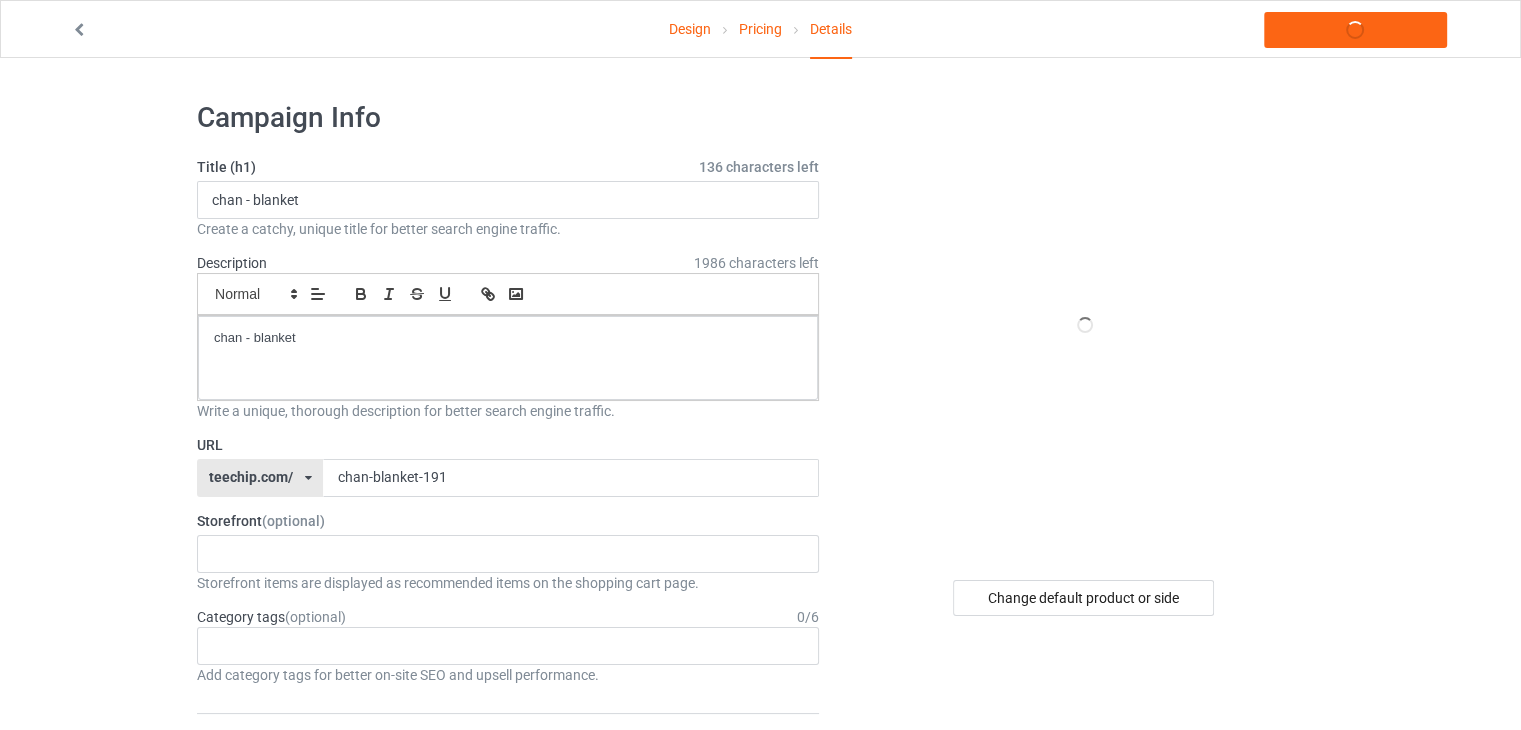 click on "URL" at bounding box center [508, 445] 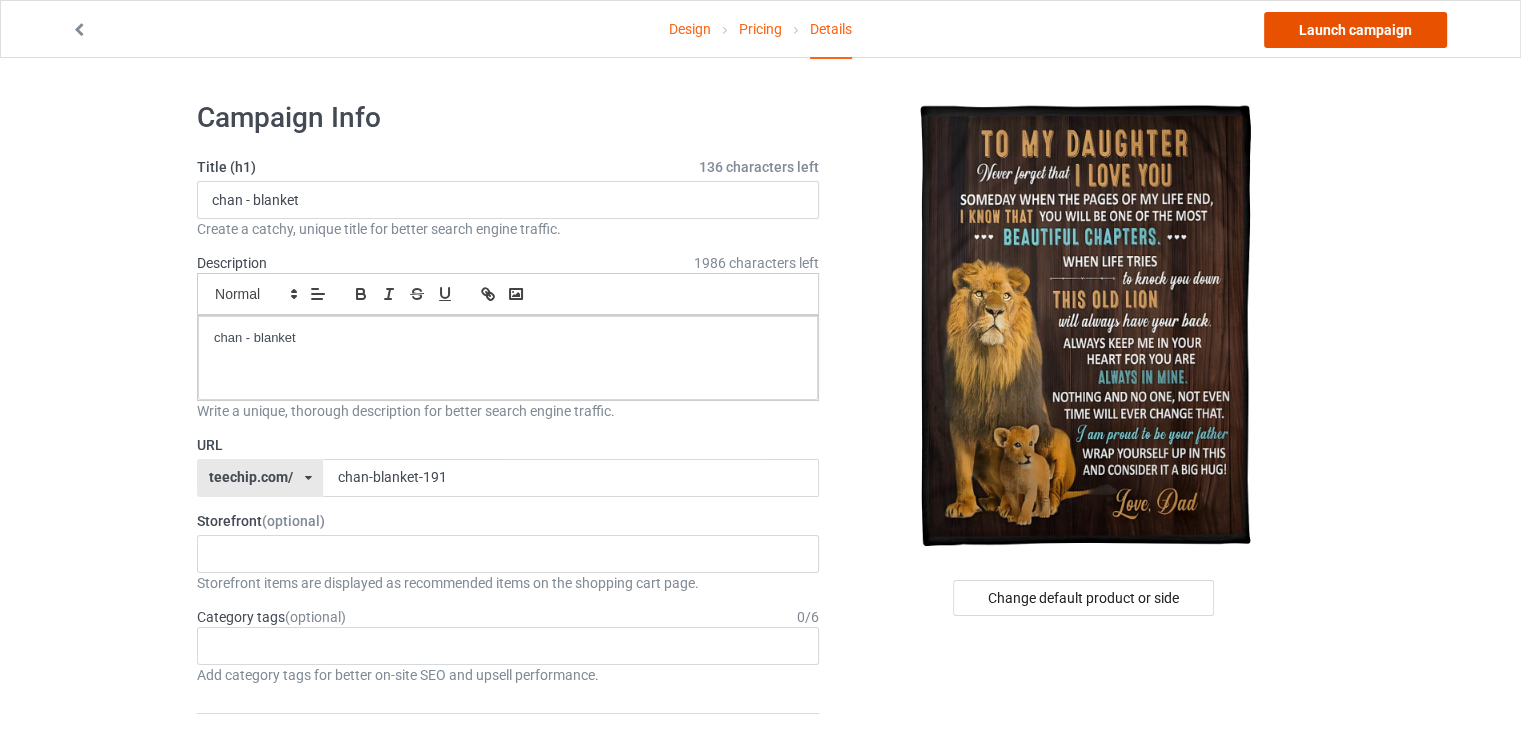 click on "Launch campaign" at bounding box center (1355, 30) 